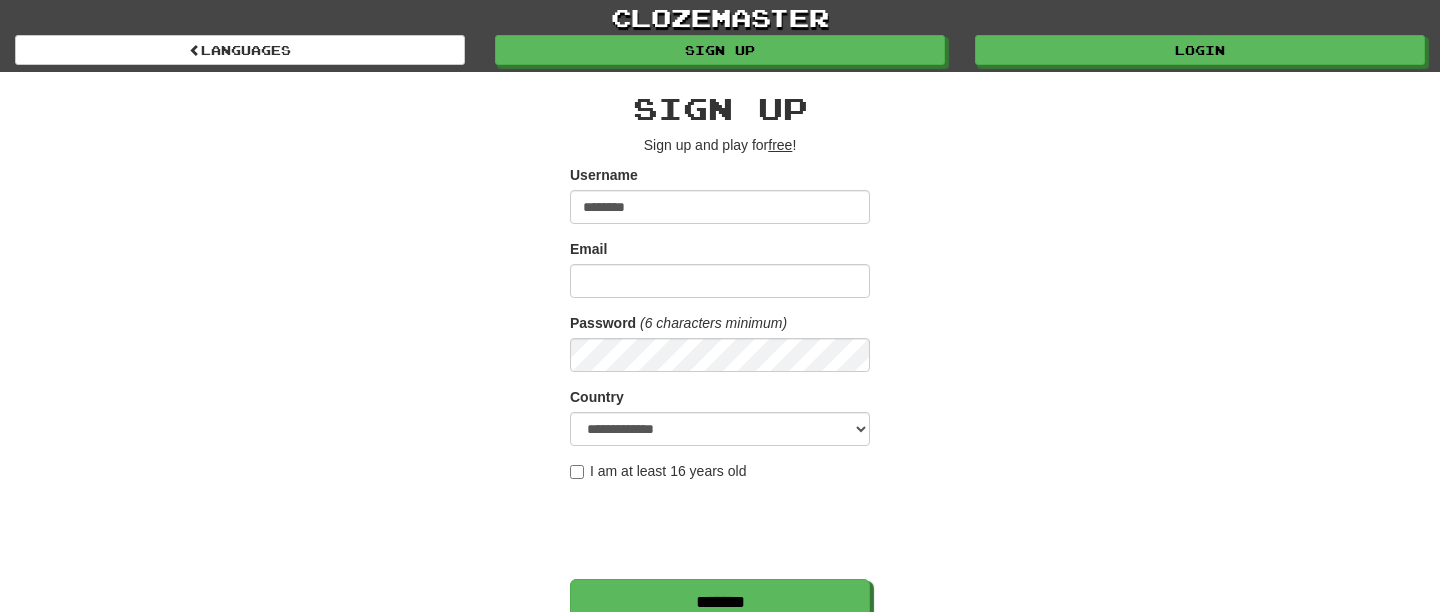 scroll, scrollTop: 0, scrollLeft: 0, axis: both 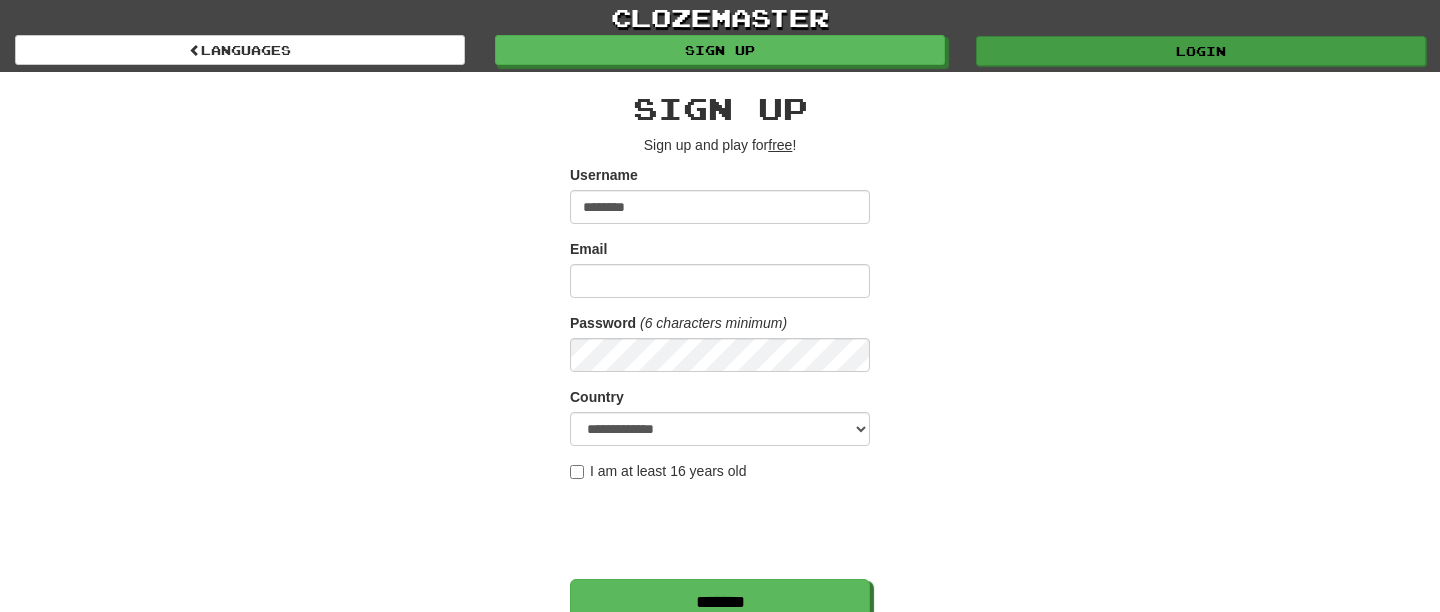 type on "********" 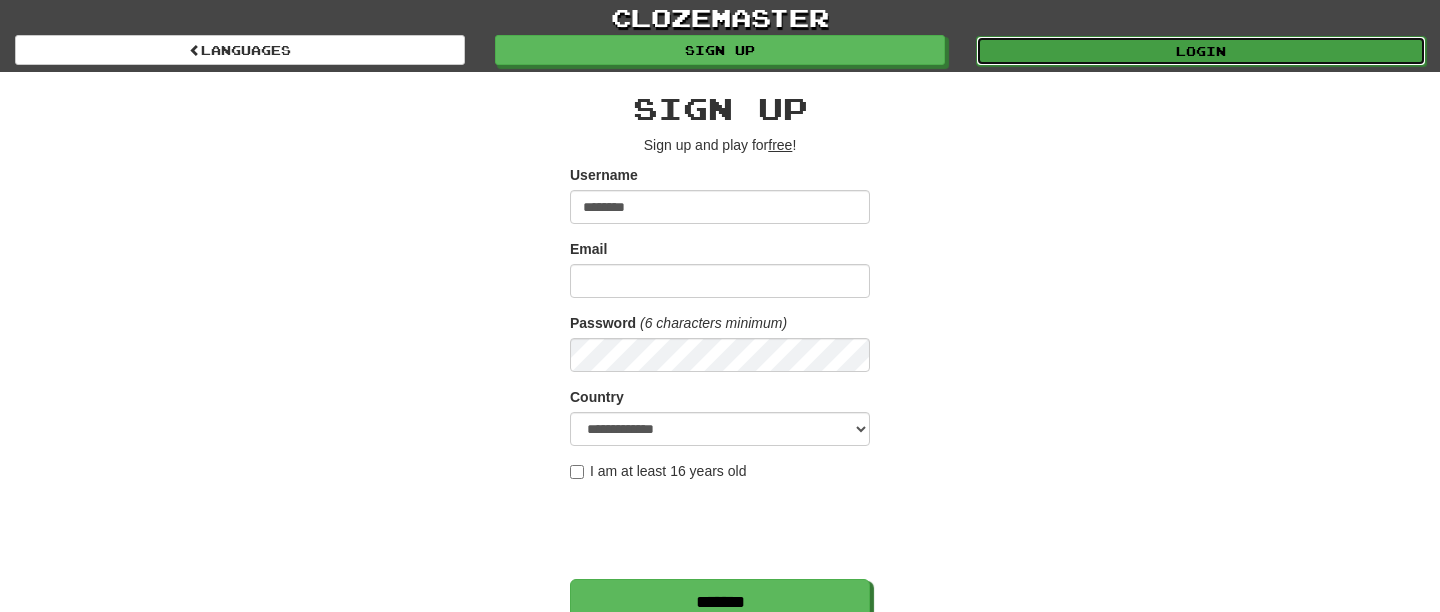 click on "Login" at bounding box center [1201, 51] 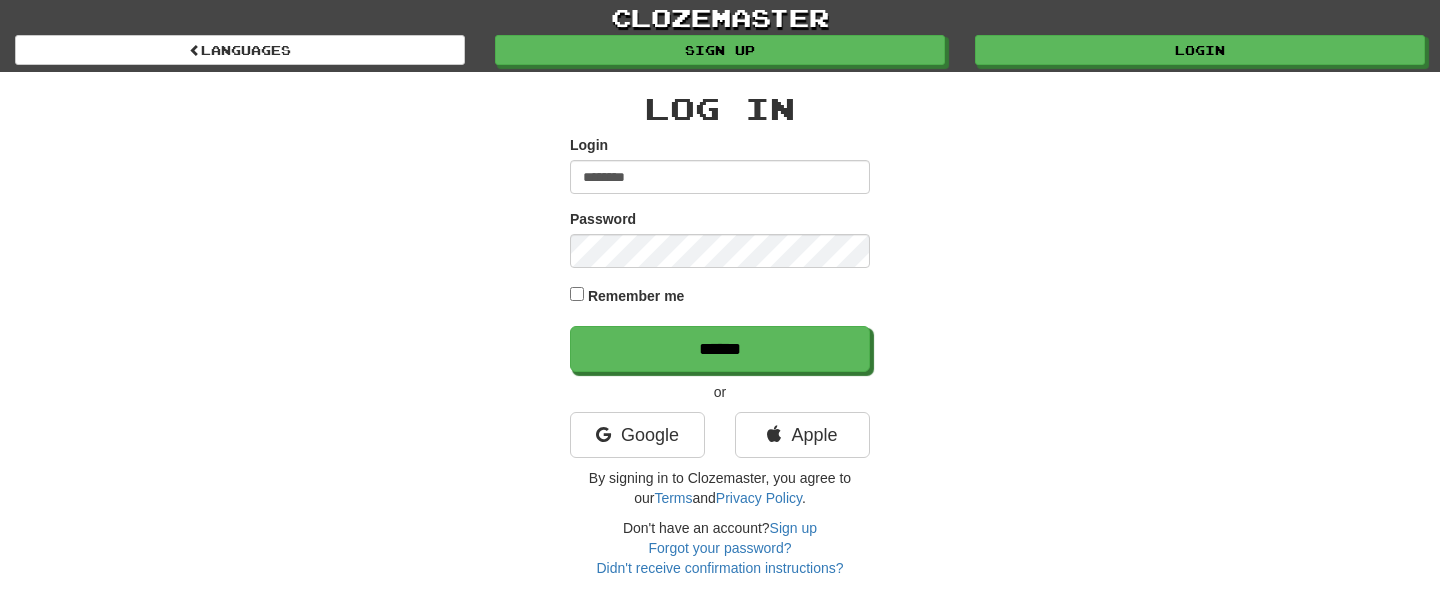 scroll, scrollTop: 0, scrollLeft: 0, axis: both 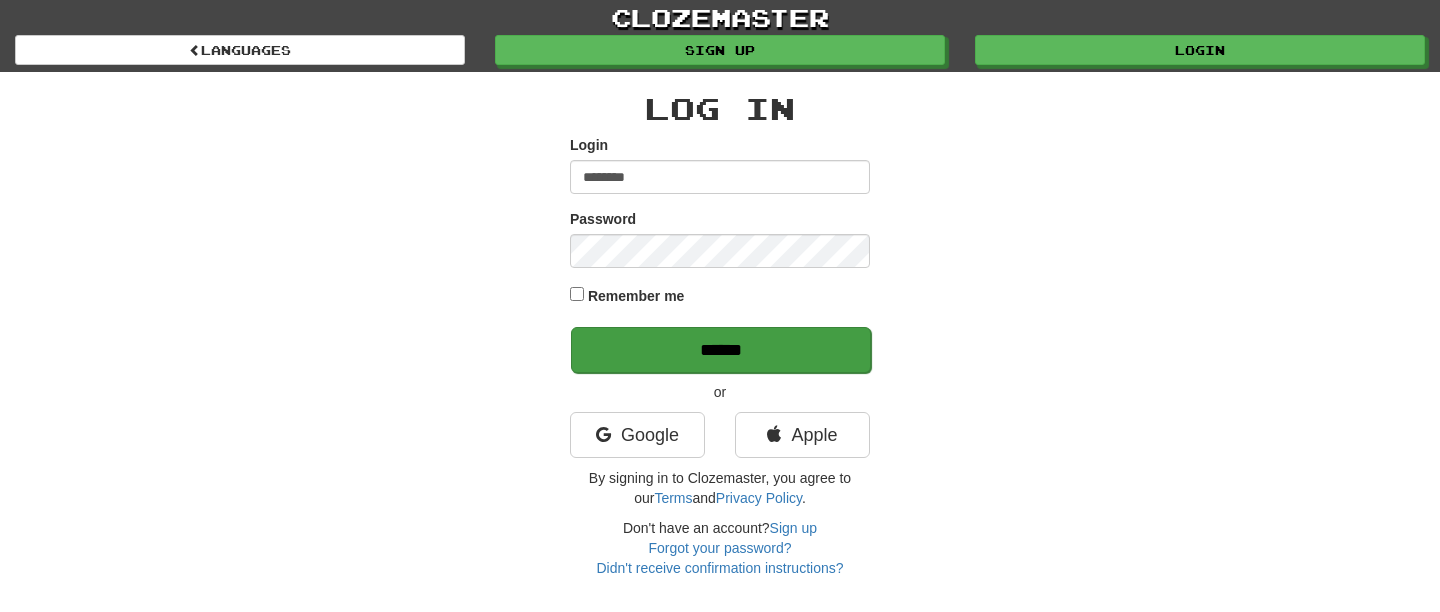 type on "********" 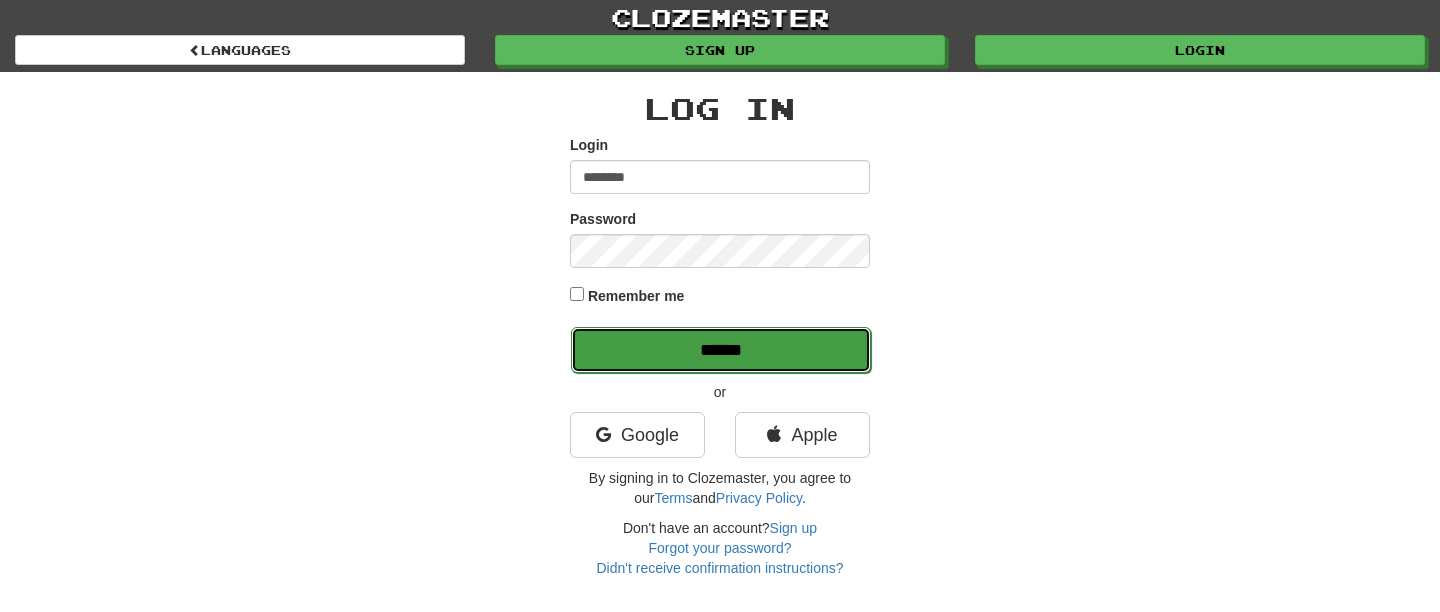click on "******" at bounding box center [721, 350] 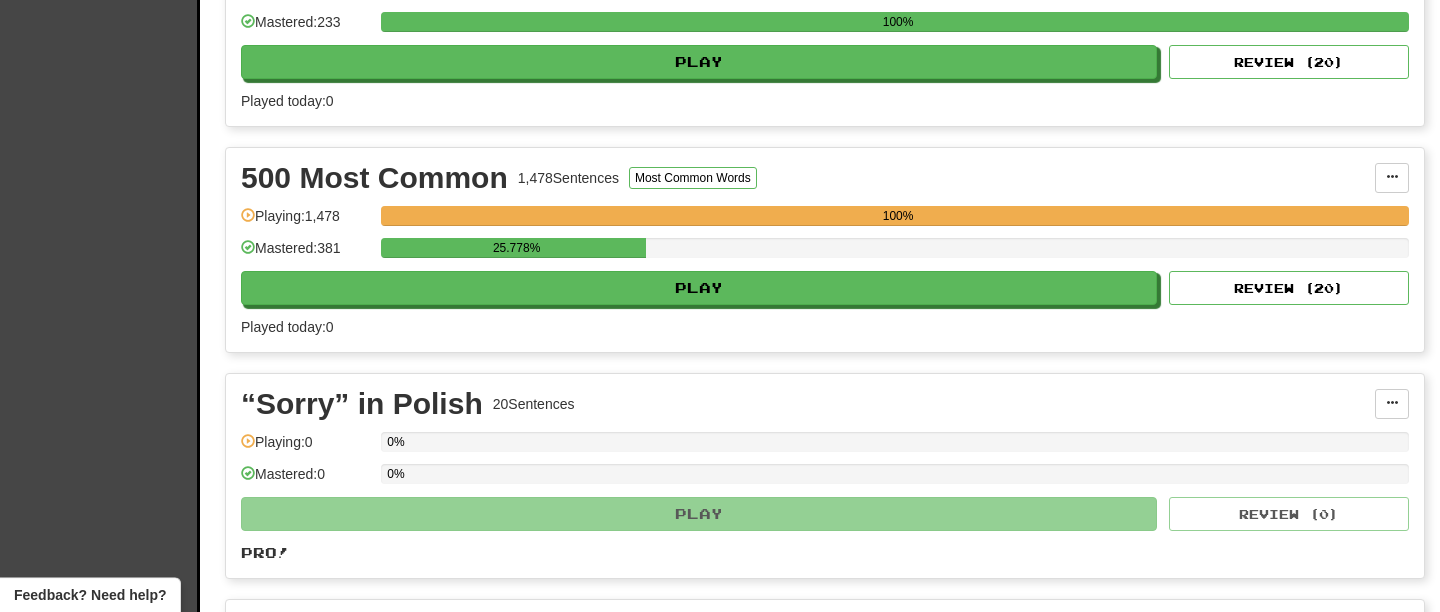 scroll, scrollTop: 543, scrollLeft: 0, axis: vertical 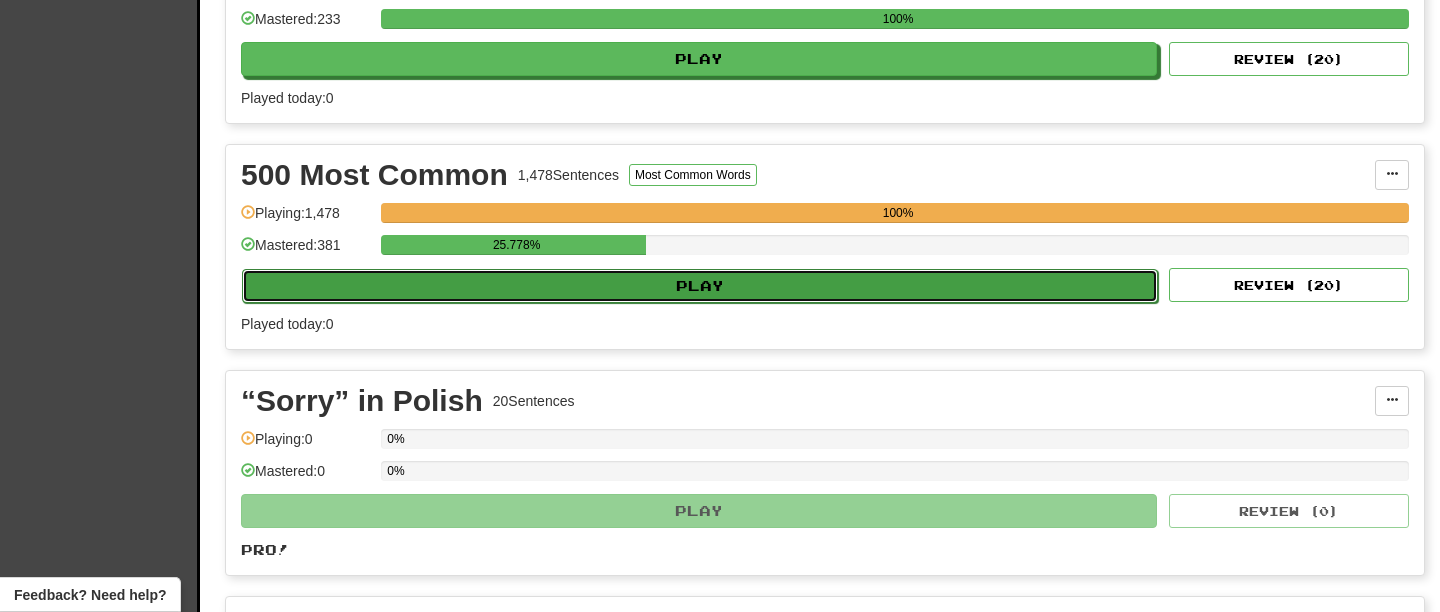 click on "Play" at bounding box center (700, 286) 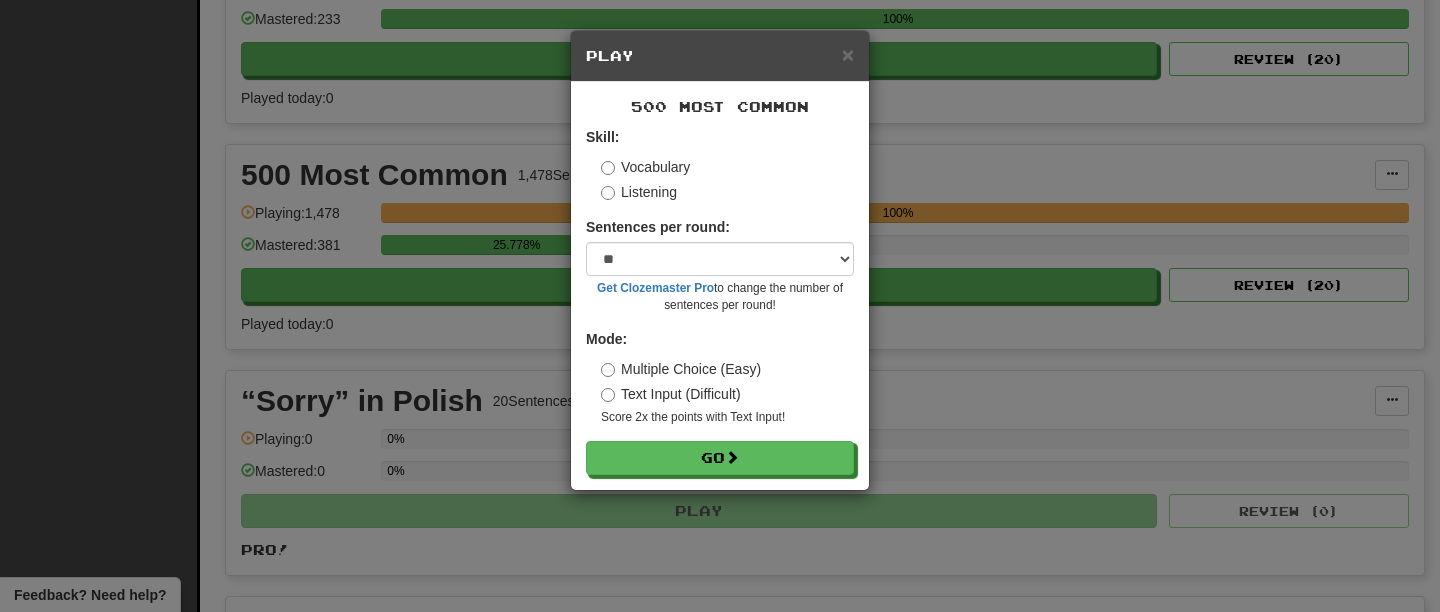 click on "Listening" at bounding box center [639, 192] 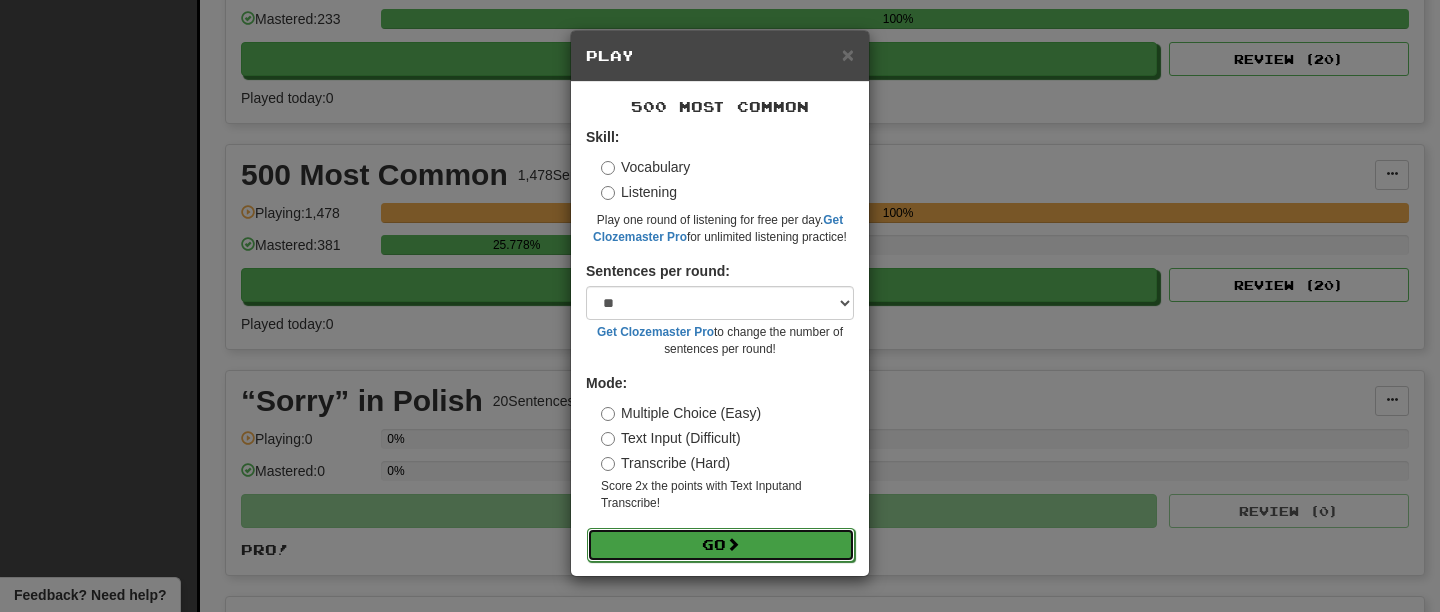 click on "Go" at bounding box center (721, 545) 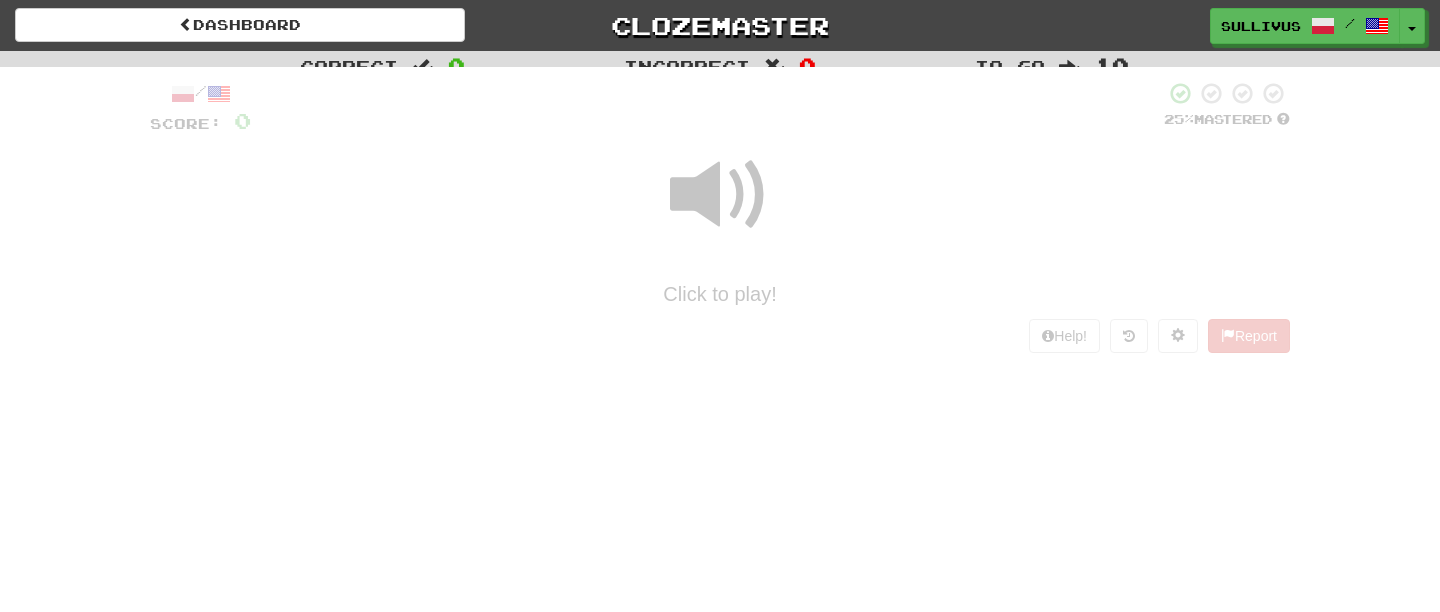 scroll, scrollTop: 0, scrollLeft: 0, axis: both 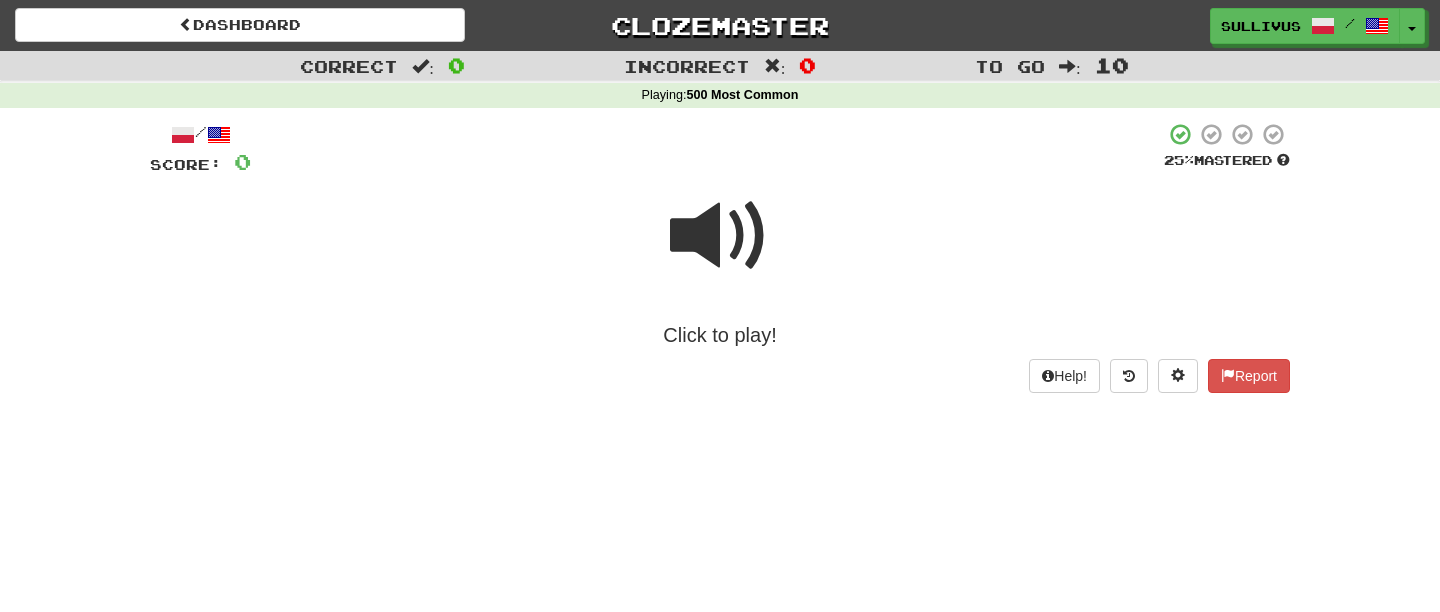 click at bounding box center (720, 236) 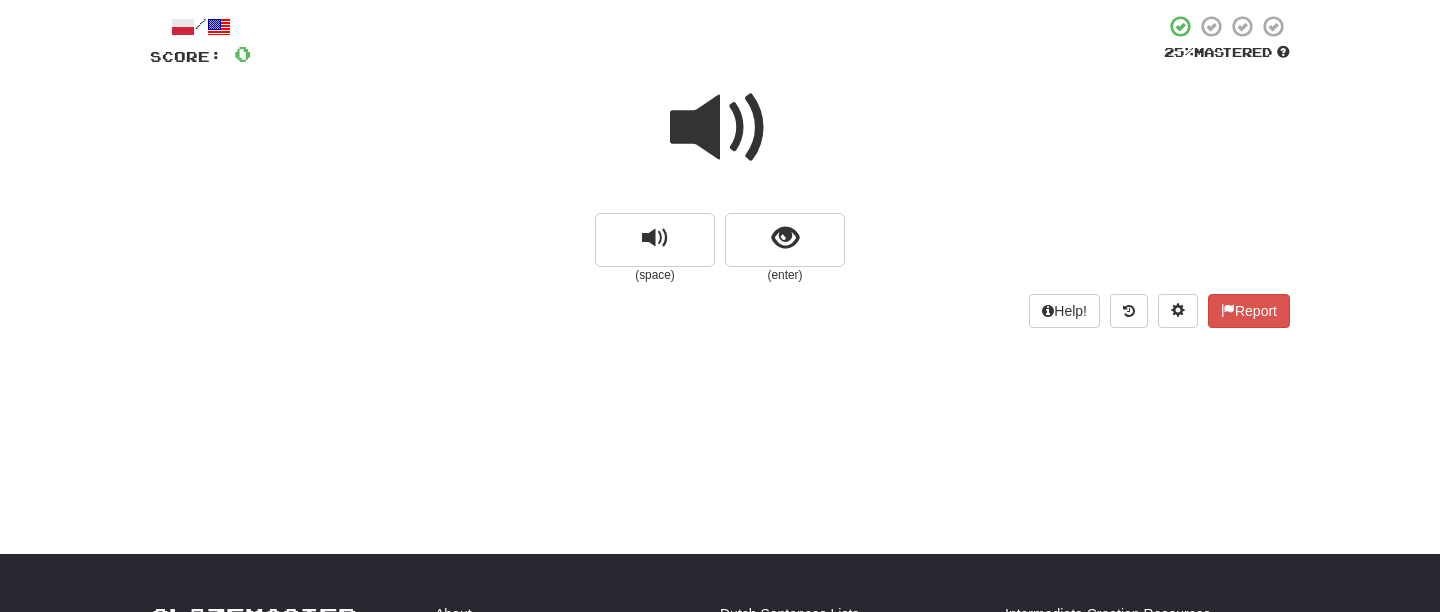 scroll, scrollTop: 109, scrollLeft: 0, axis: vertical 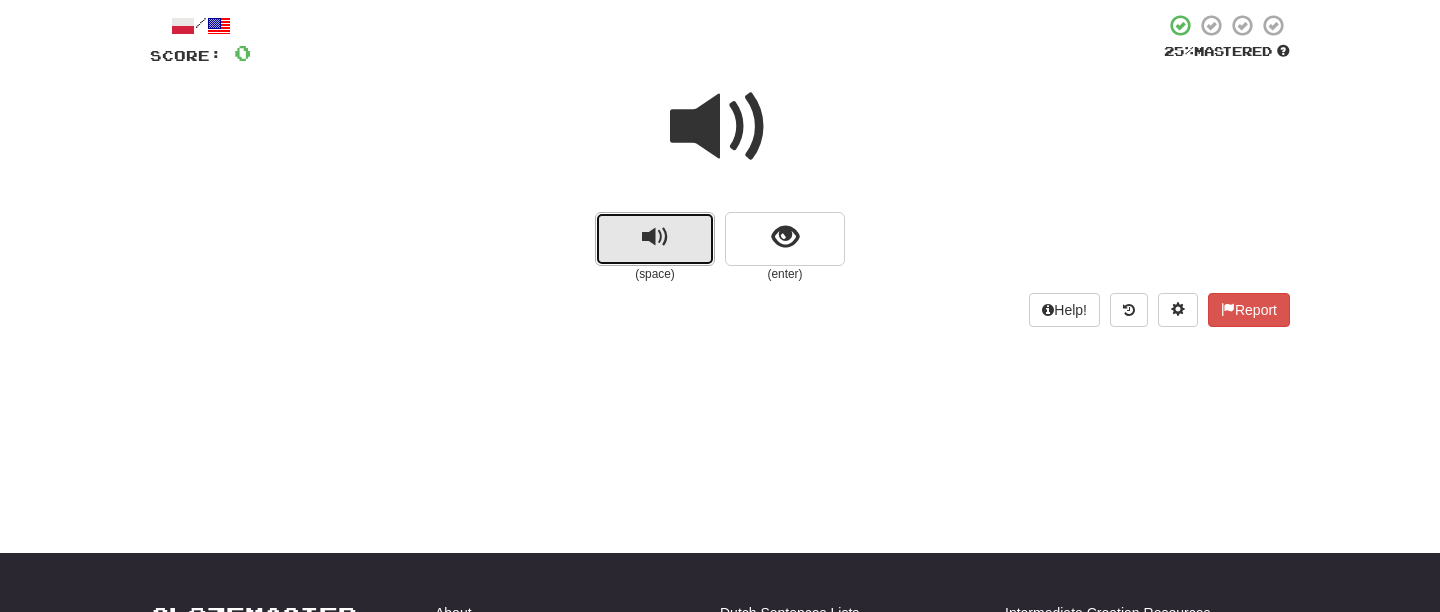 click at bounding box center [655, 239] 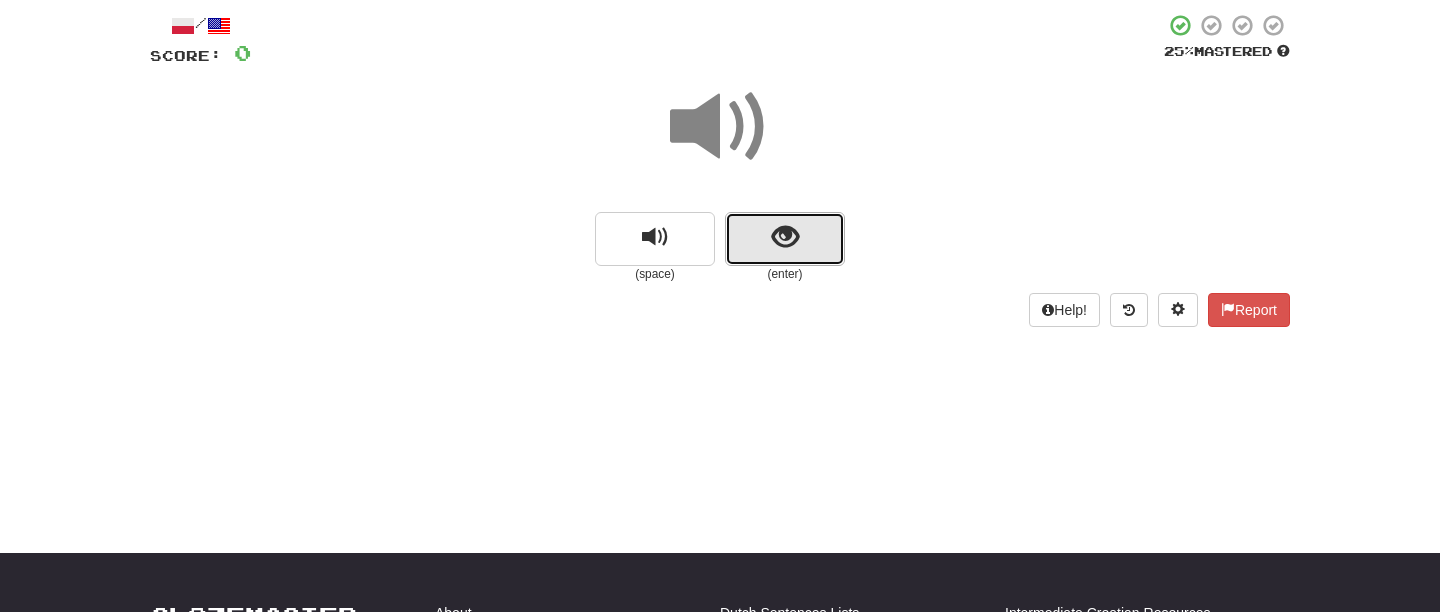 click at bounding box center (785, 239) 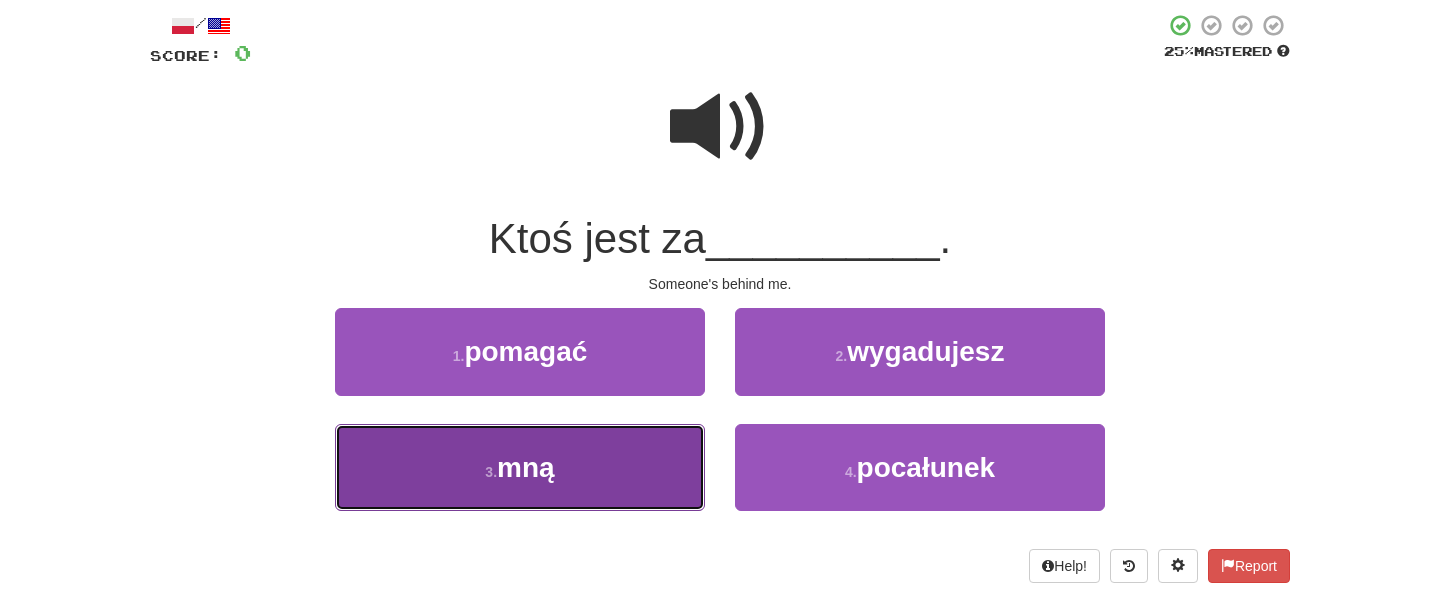 click on "3 .  mną" at bounding box center [520, 467] 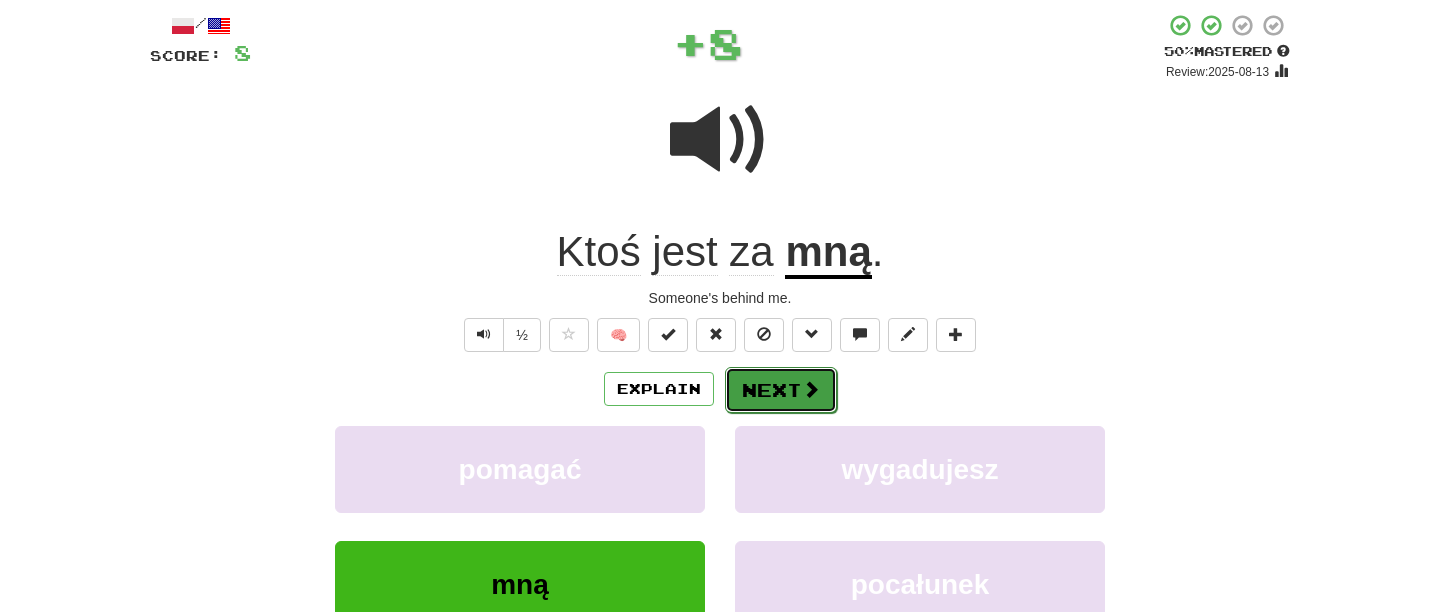 click on "Next" at bounding box center [781, 390] 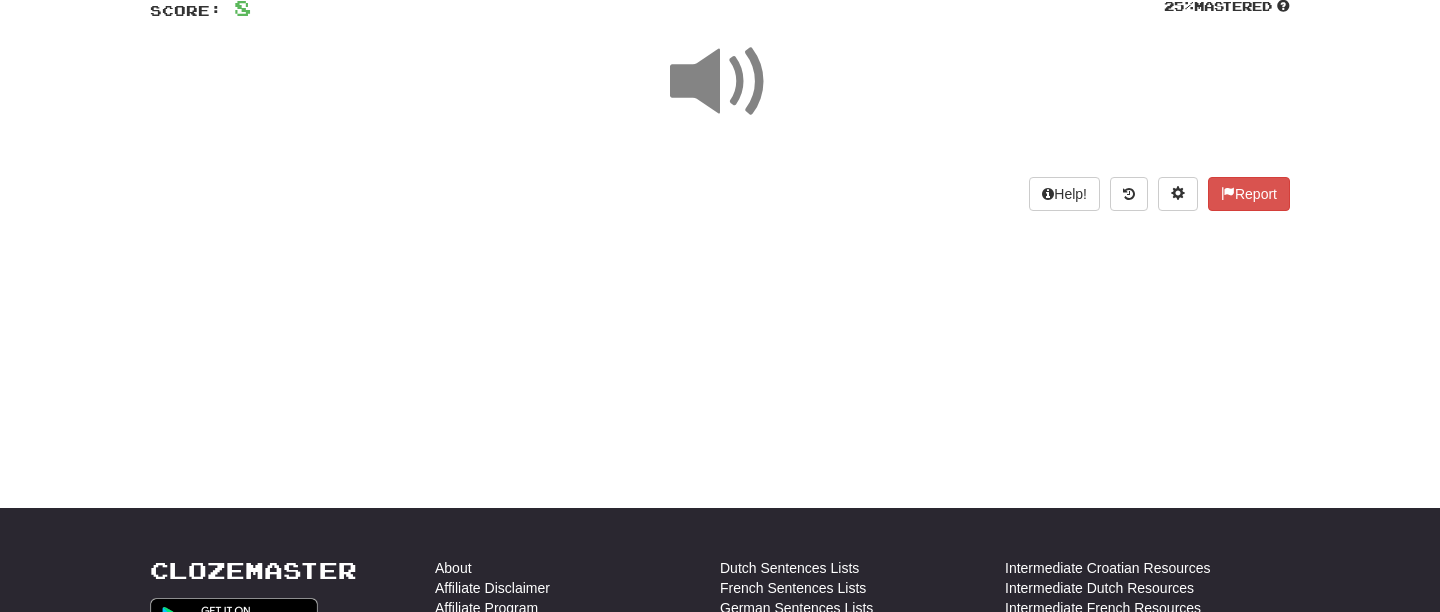 scroll, scrollTop: 155, scrollLeft: 0, axis: vertical 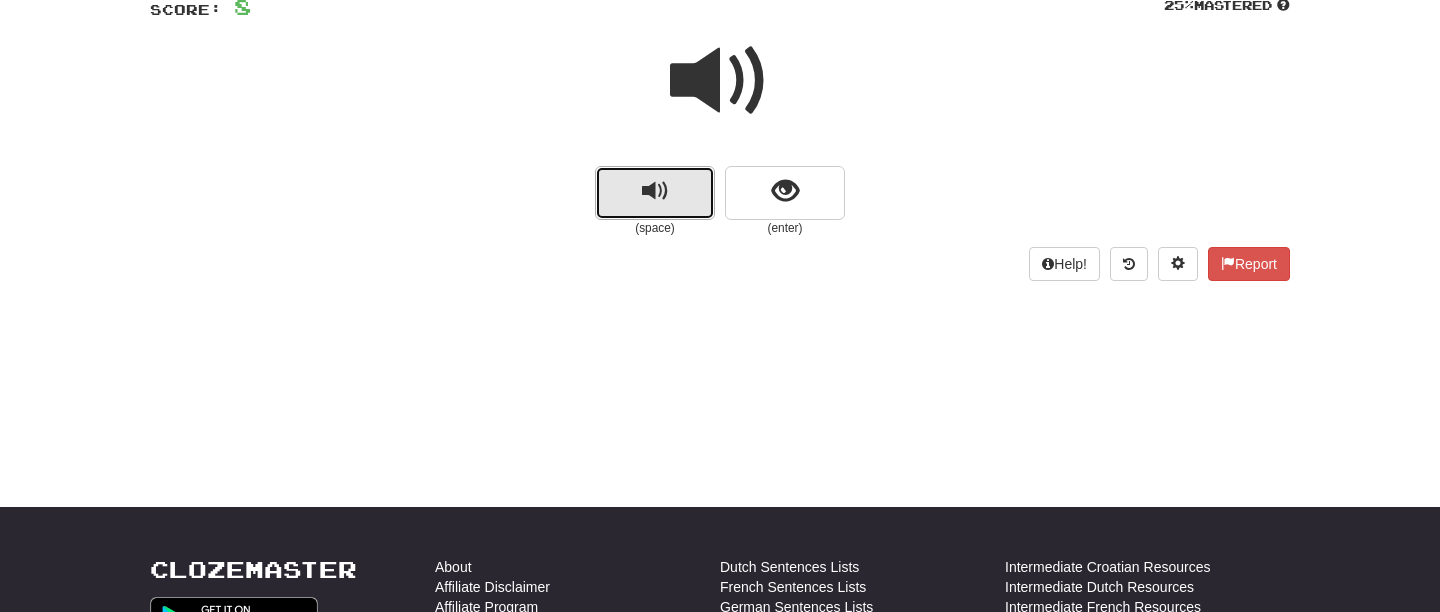 click at bounding box center (655, 193) 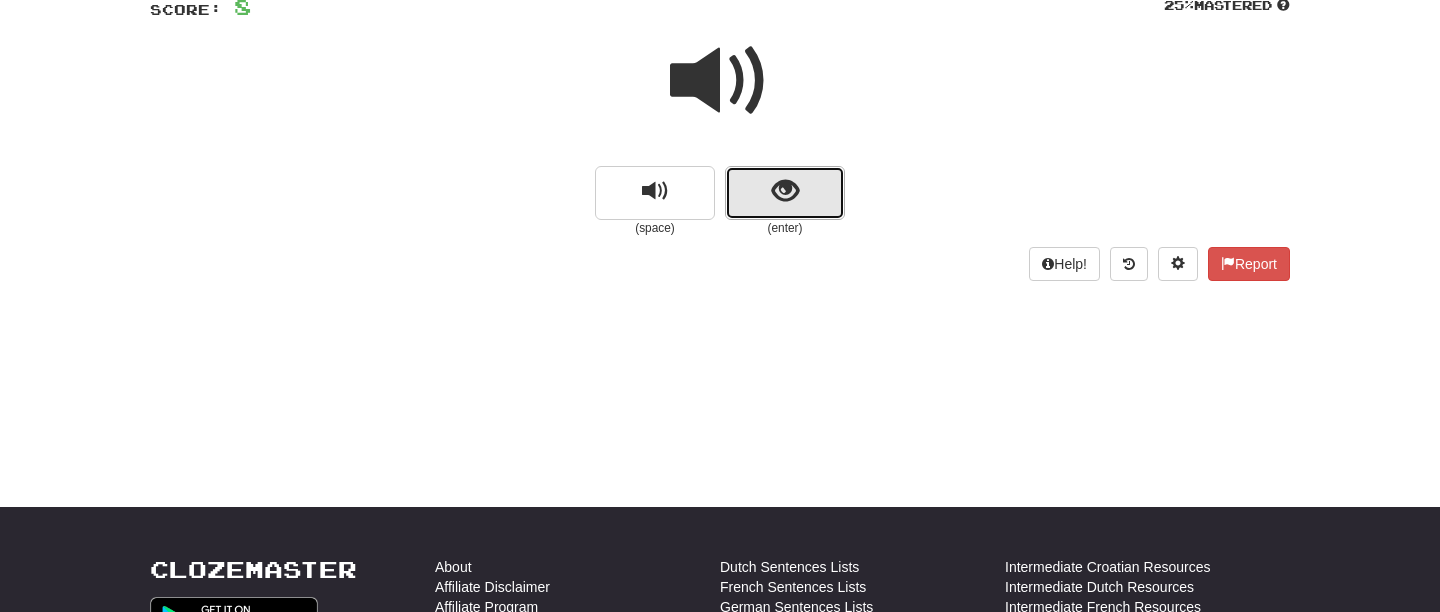 click at bounding box center (785, 193) 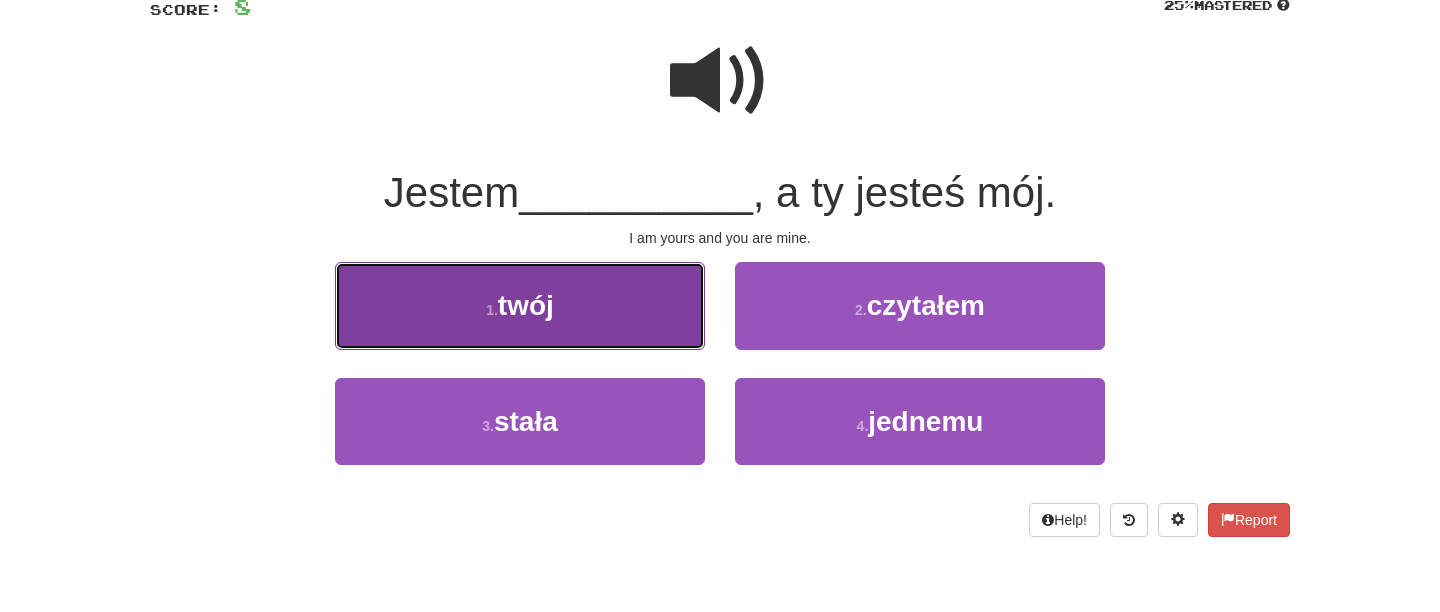 click on "1 .  twój" at bounding box center (520, 305) 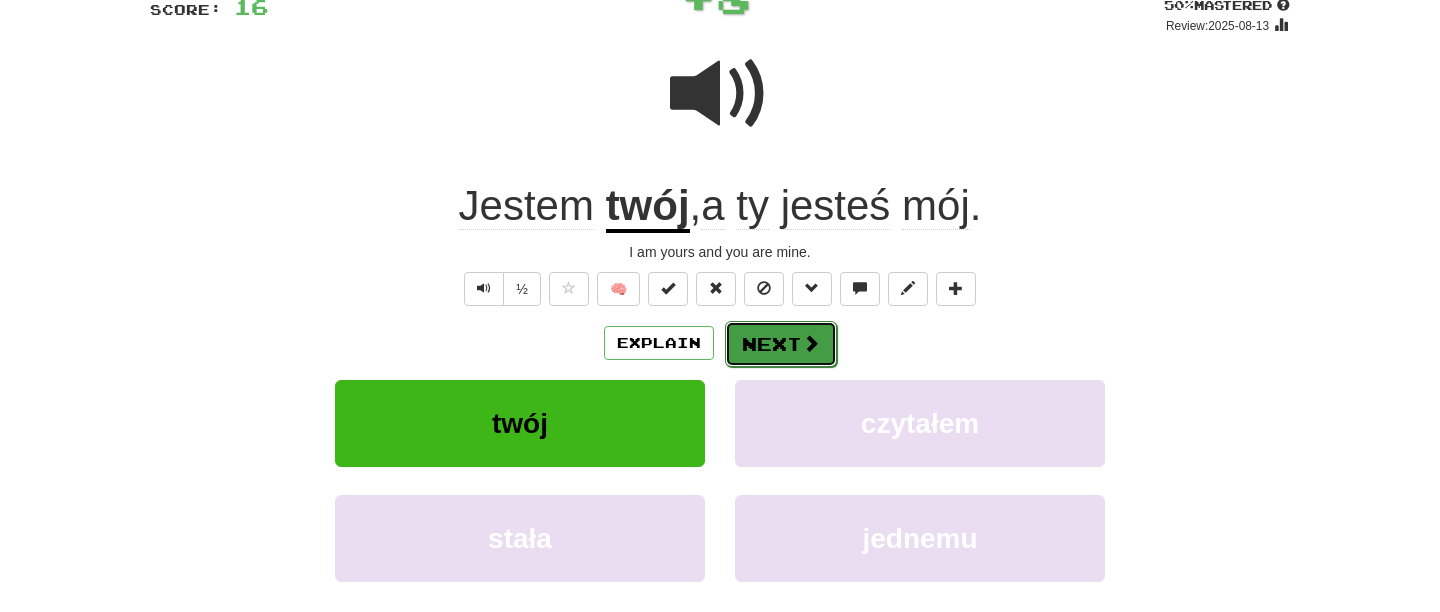 click on "Next" at bounding box center (781, 344) 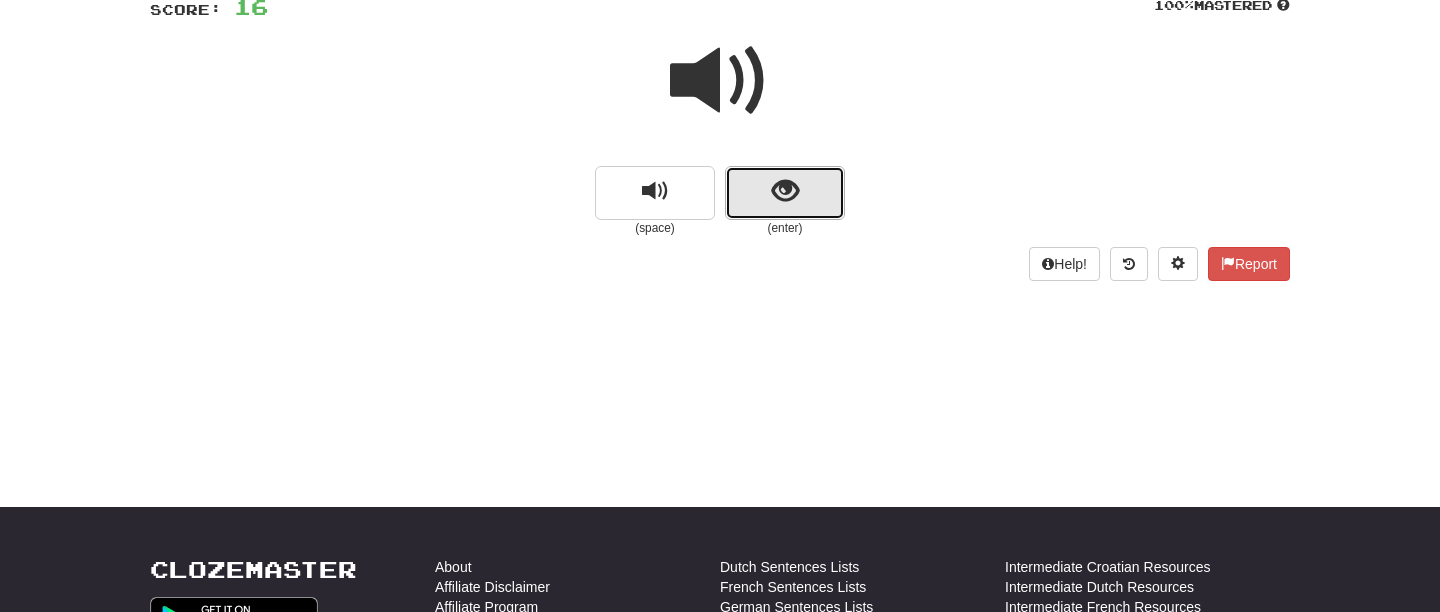 click at bounding box center [785, 193] 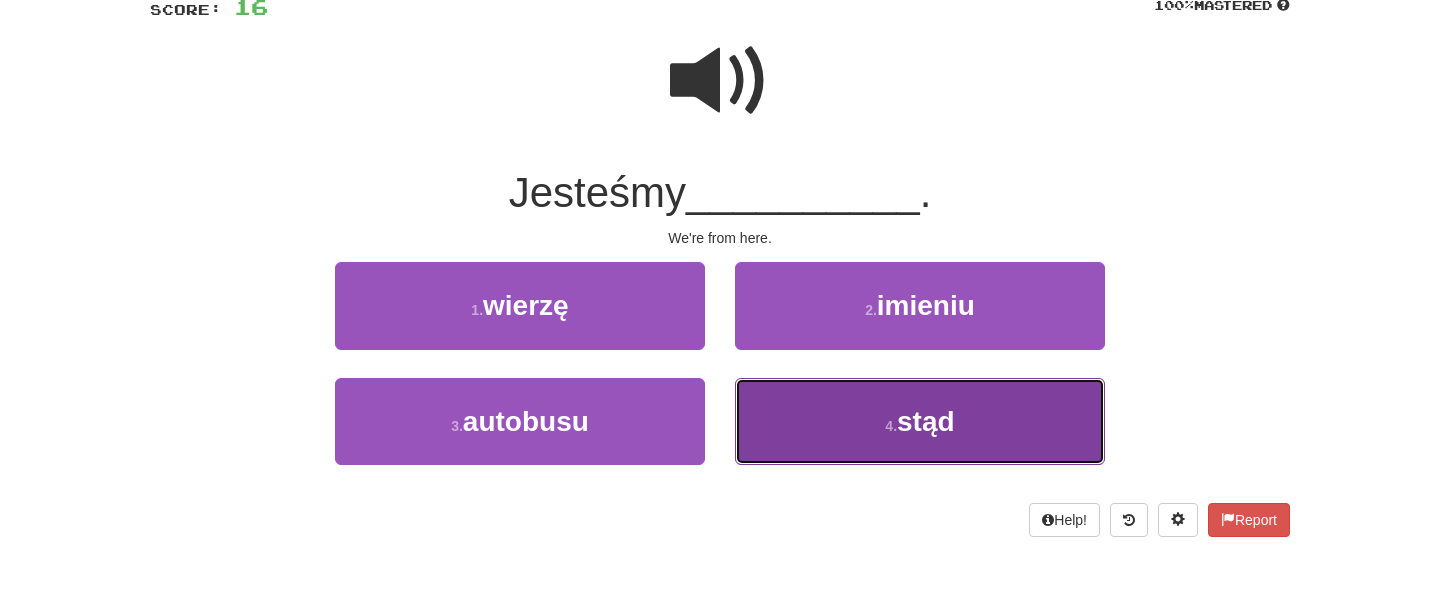 click on "4 .  stąd" at bounding box center [920, 421] 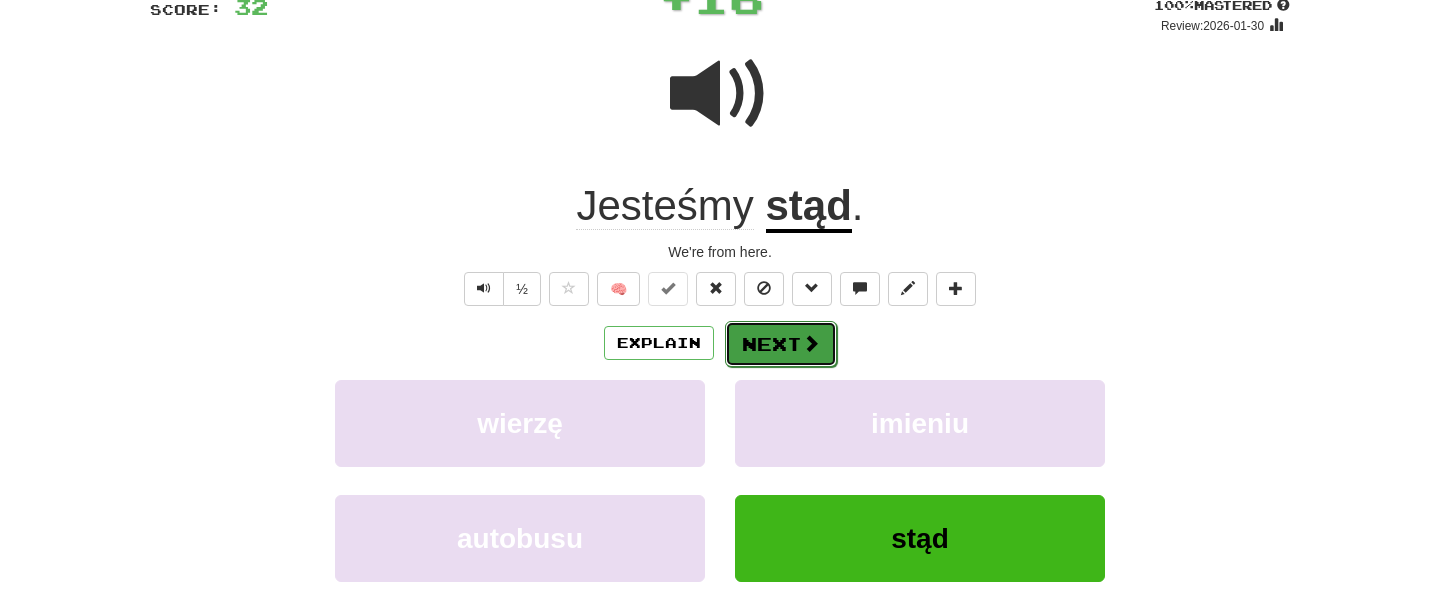 click on "Next" at bounding box center [781, 344] 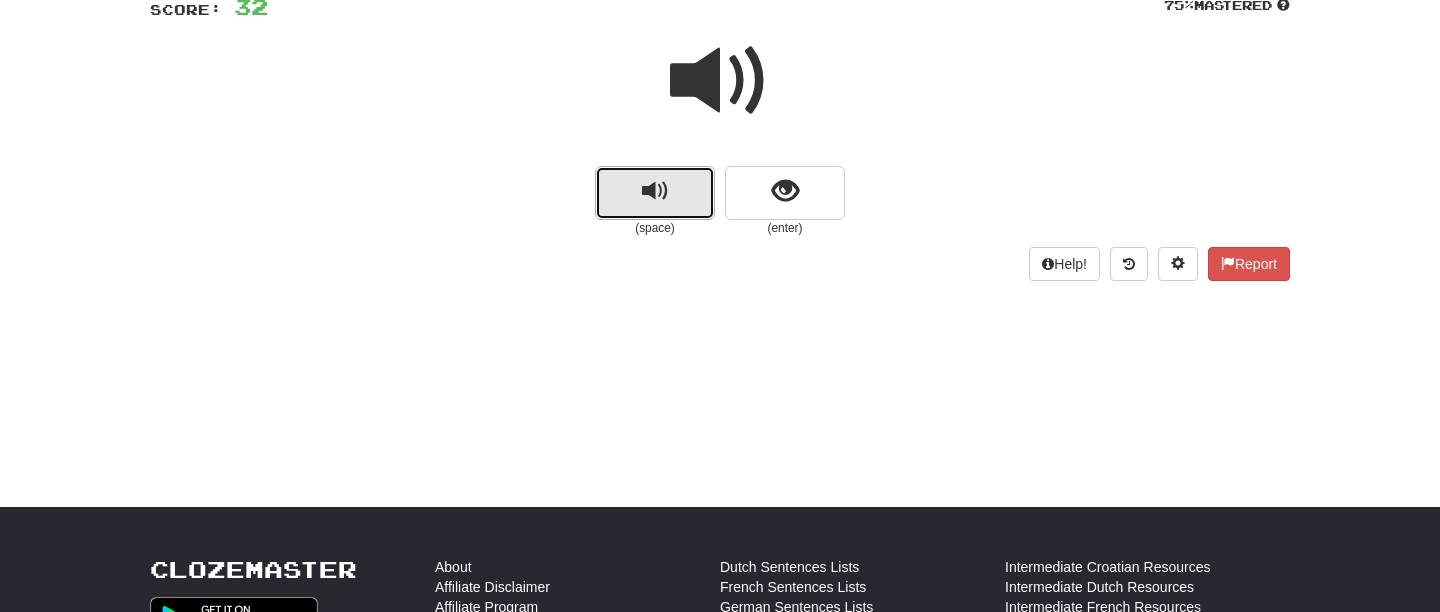 click at bounding box center [655, 191] 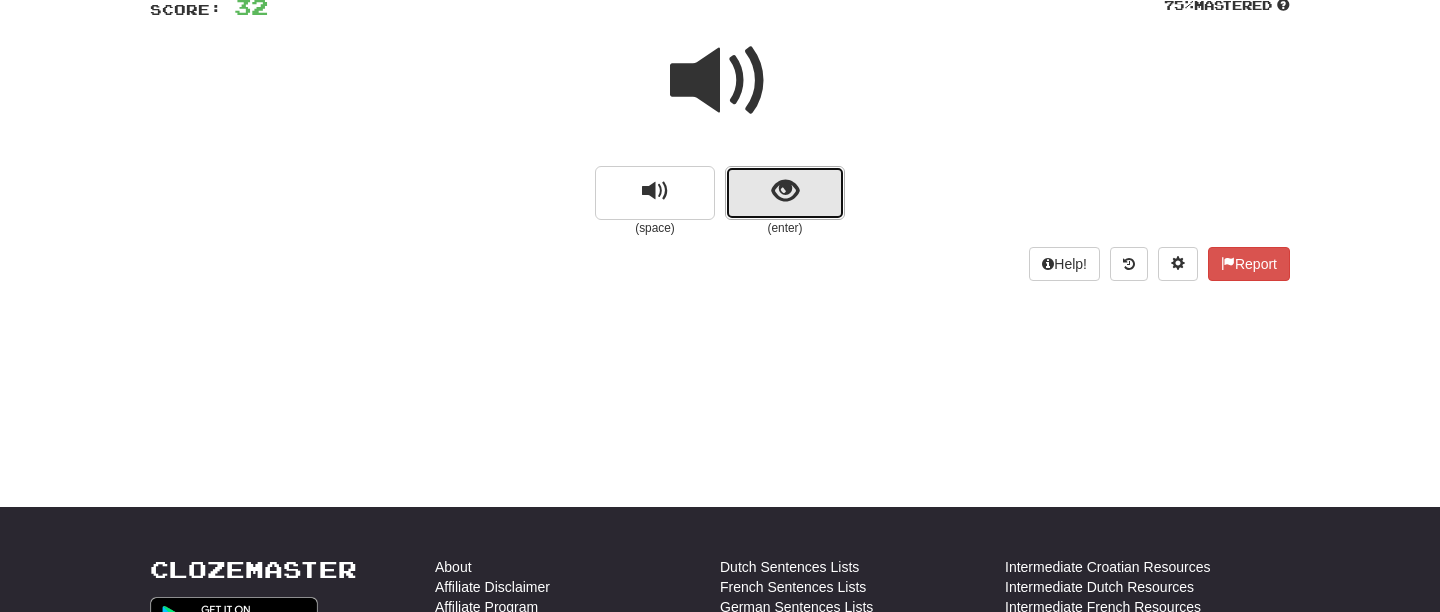 click at bounding box center [785, 193] 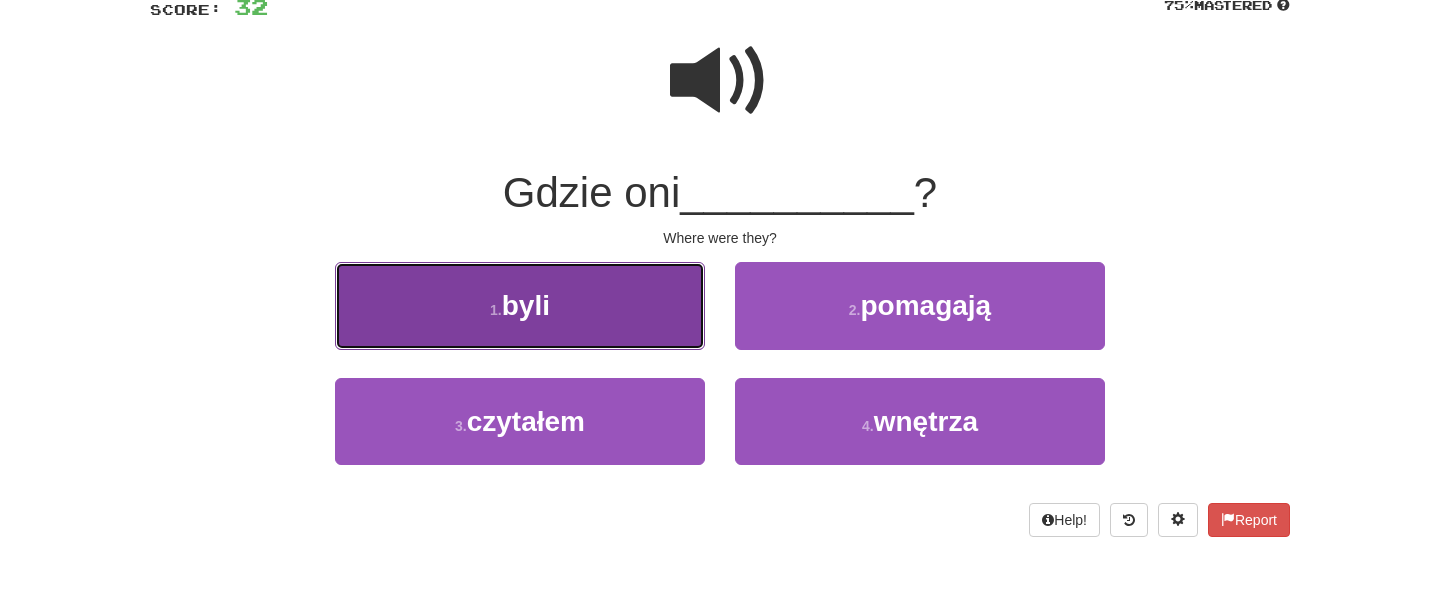 click on "[NUMBER] .  byli" at bounding box center [520, 305] 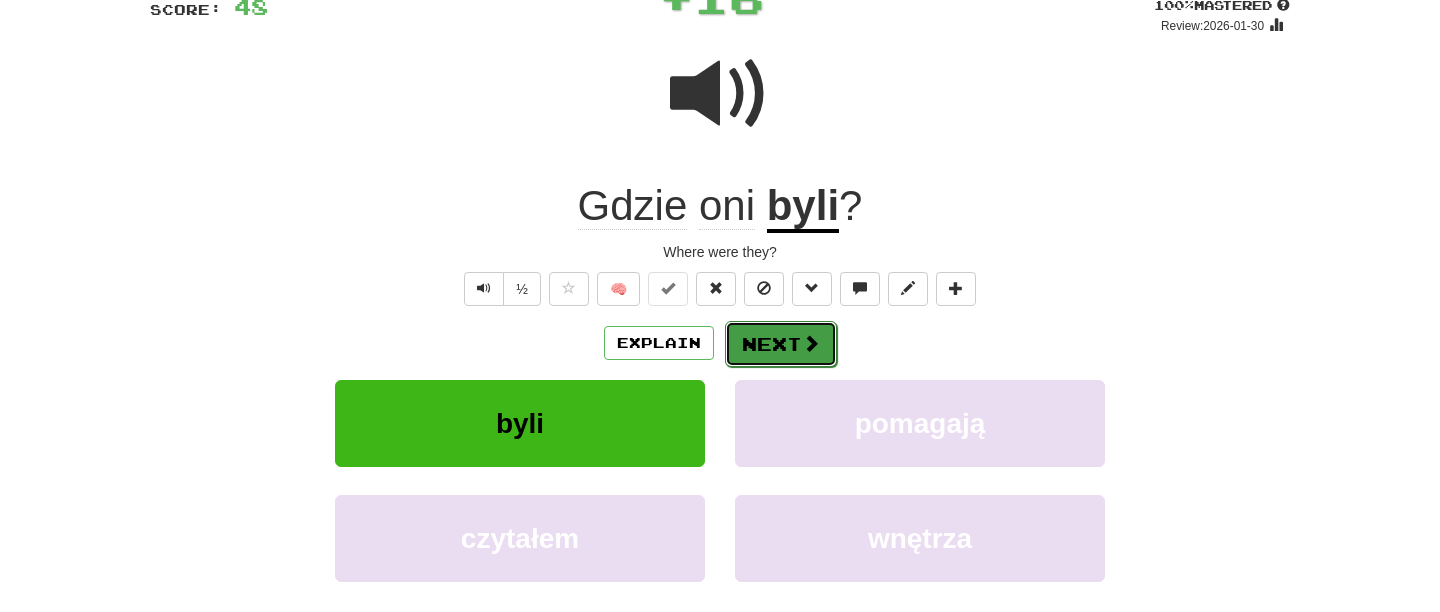 click on "Next" at bounding box center (781, 344) 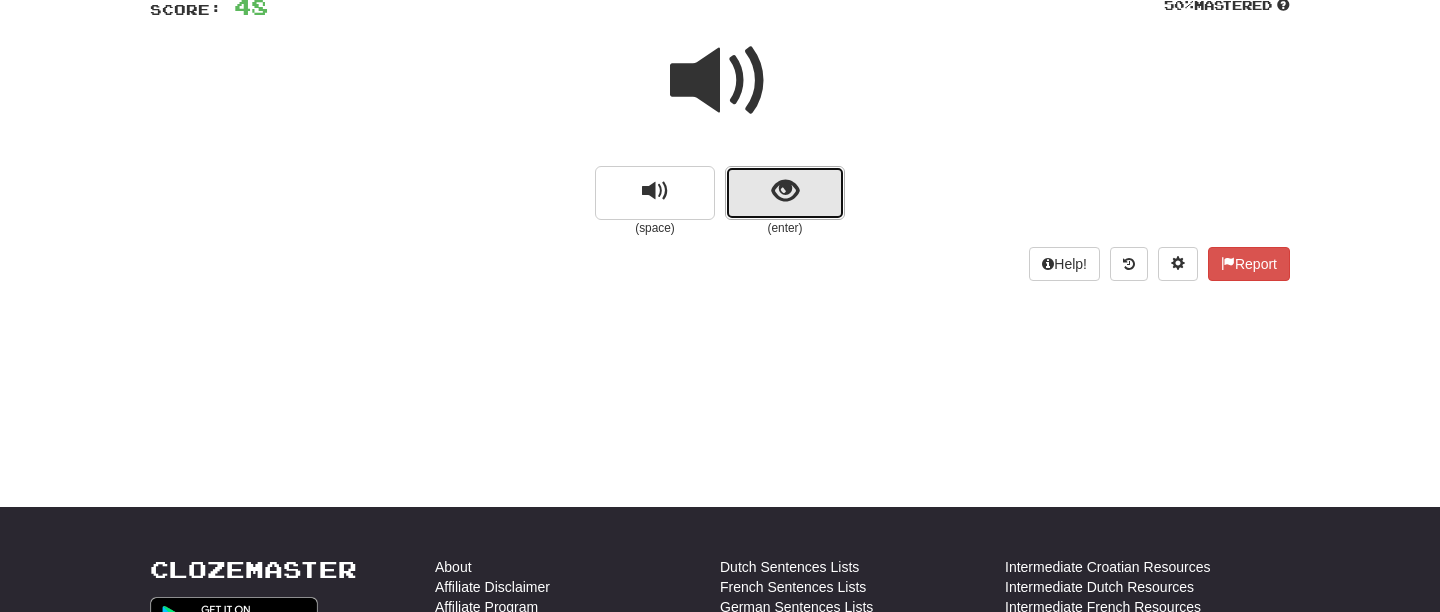 click at bounding box center [785, 191] 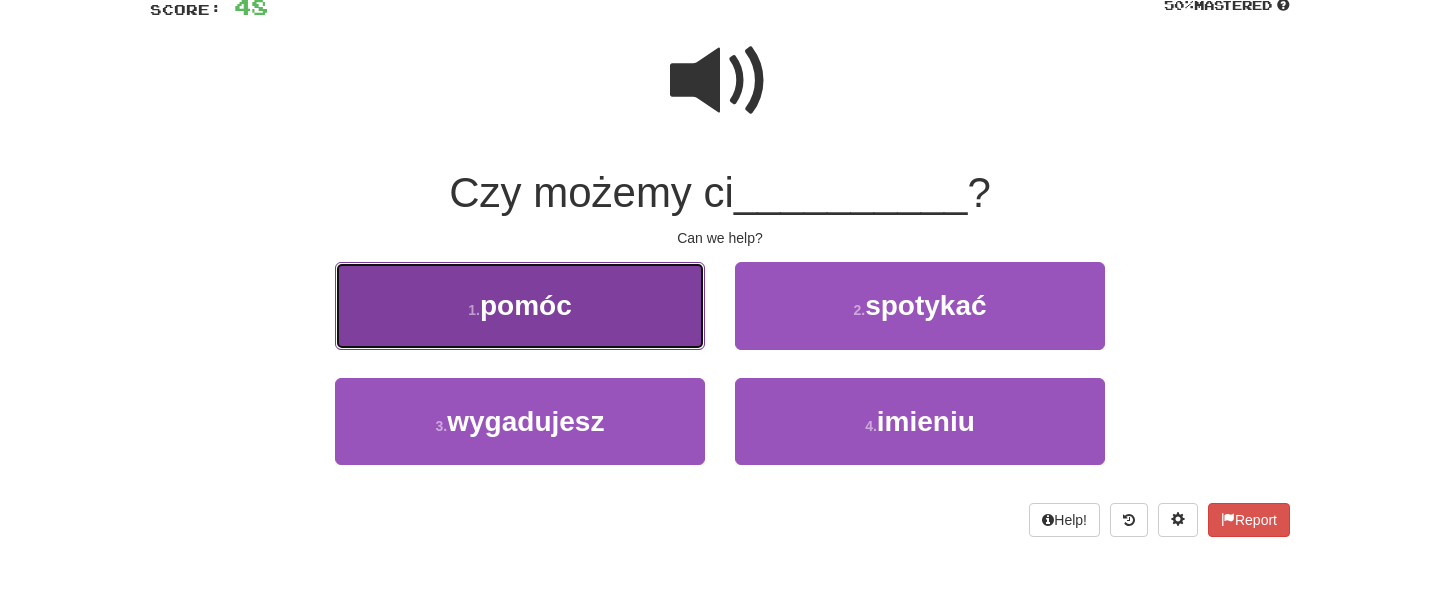 click on "1 .  pomóc" at bounding box center (520, 305) 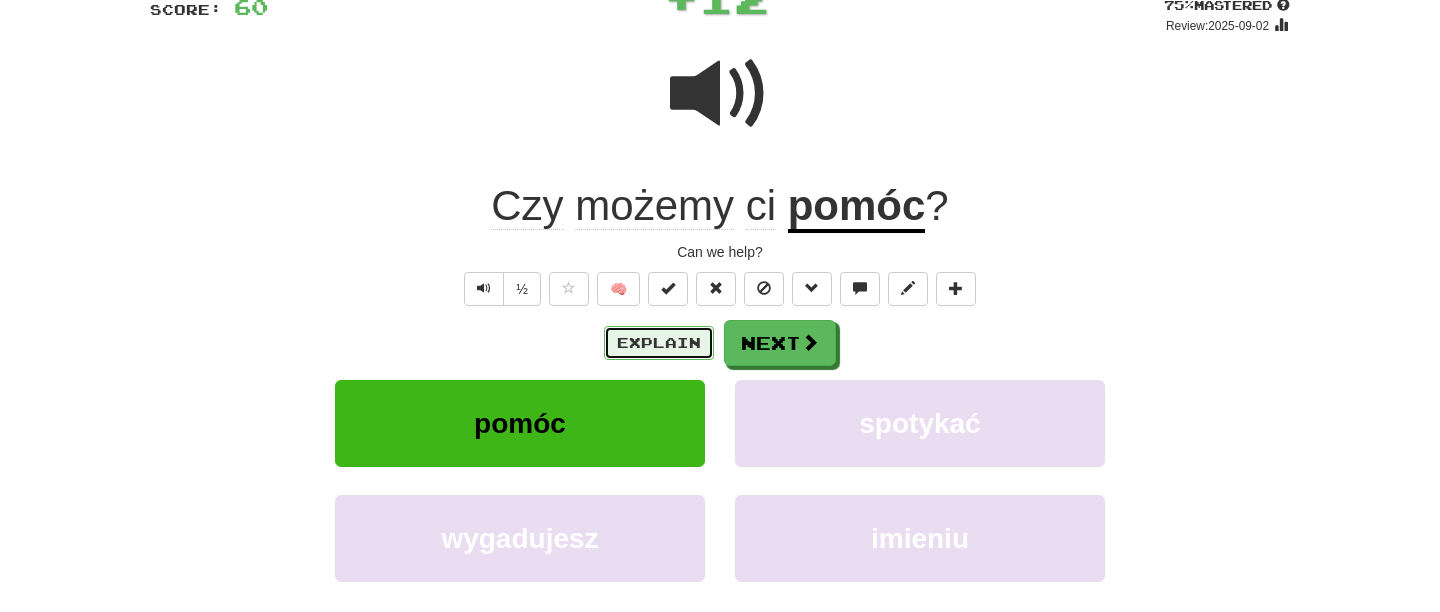 click on "Explain" at bounding box center (659, 343) 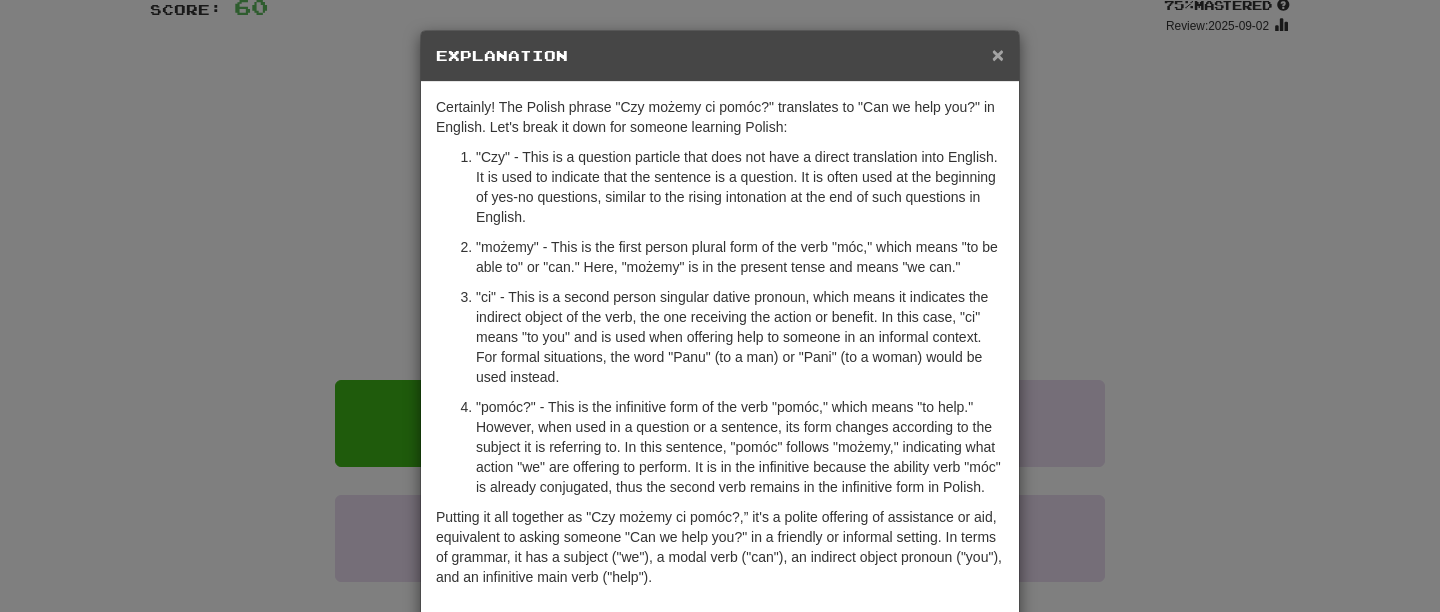 click on "×" at bounding box center (998, 54) 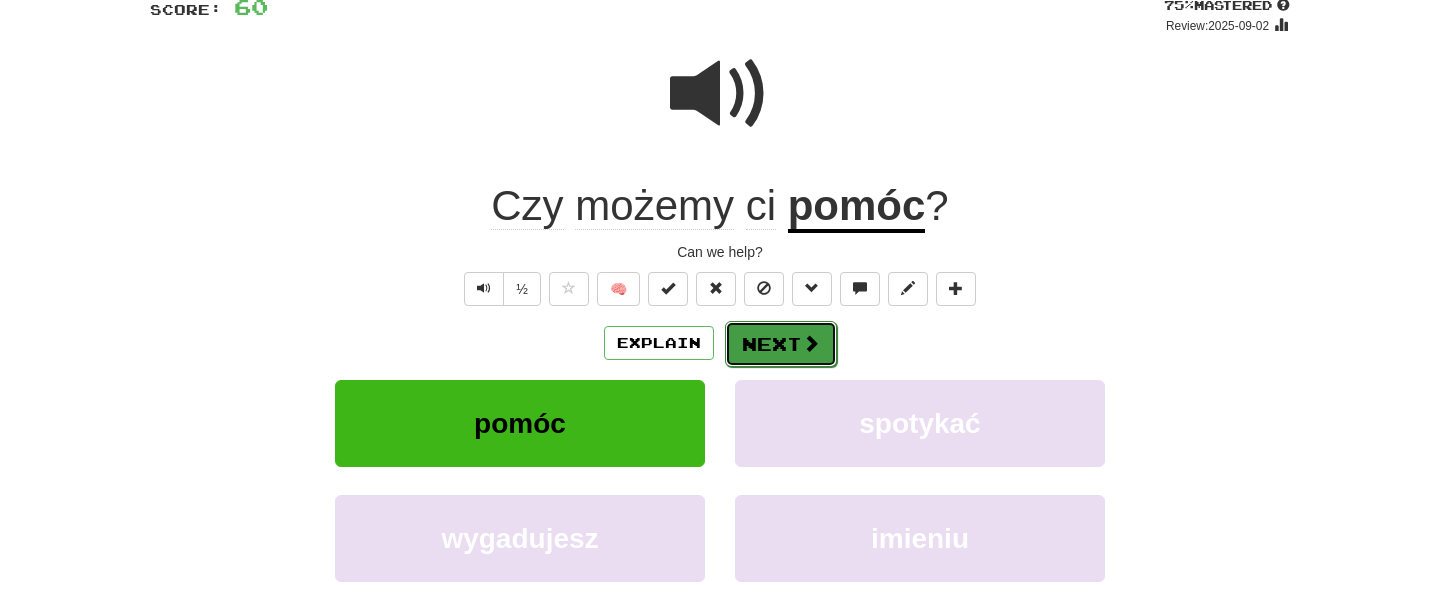click on "Next" at bounding box center [781, 344] 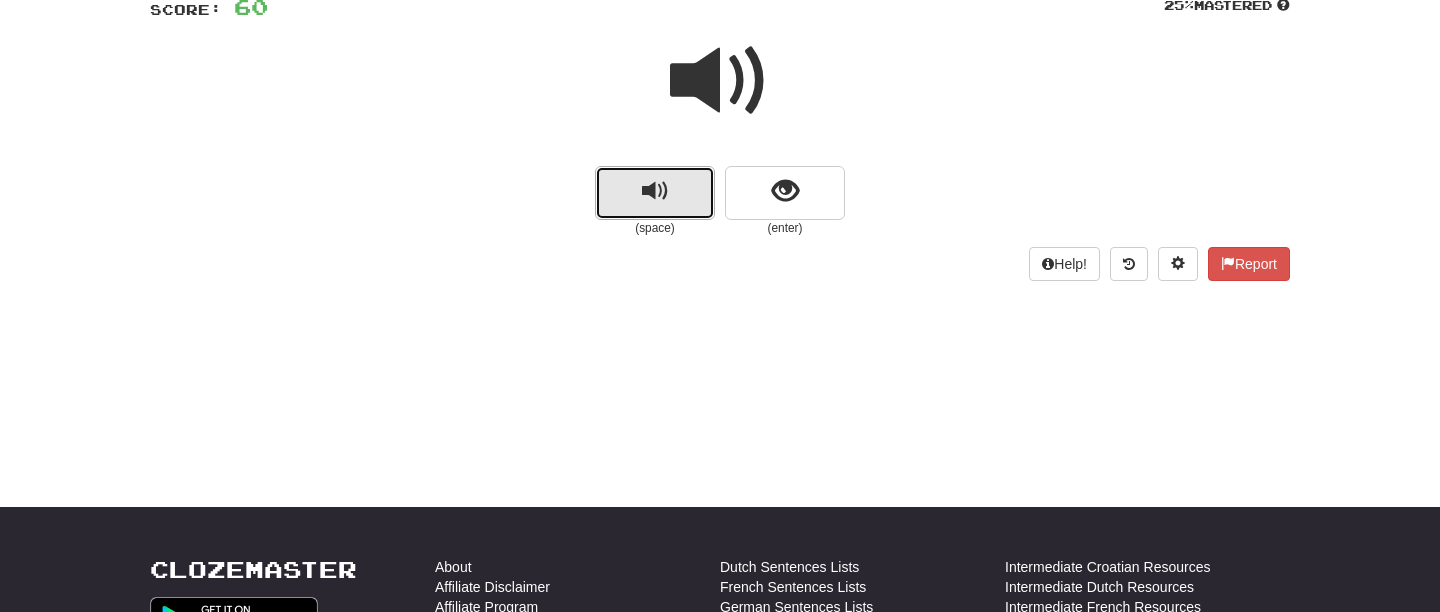 click at bounding box center (655, 191) 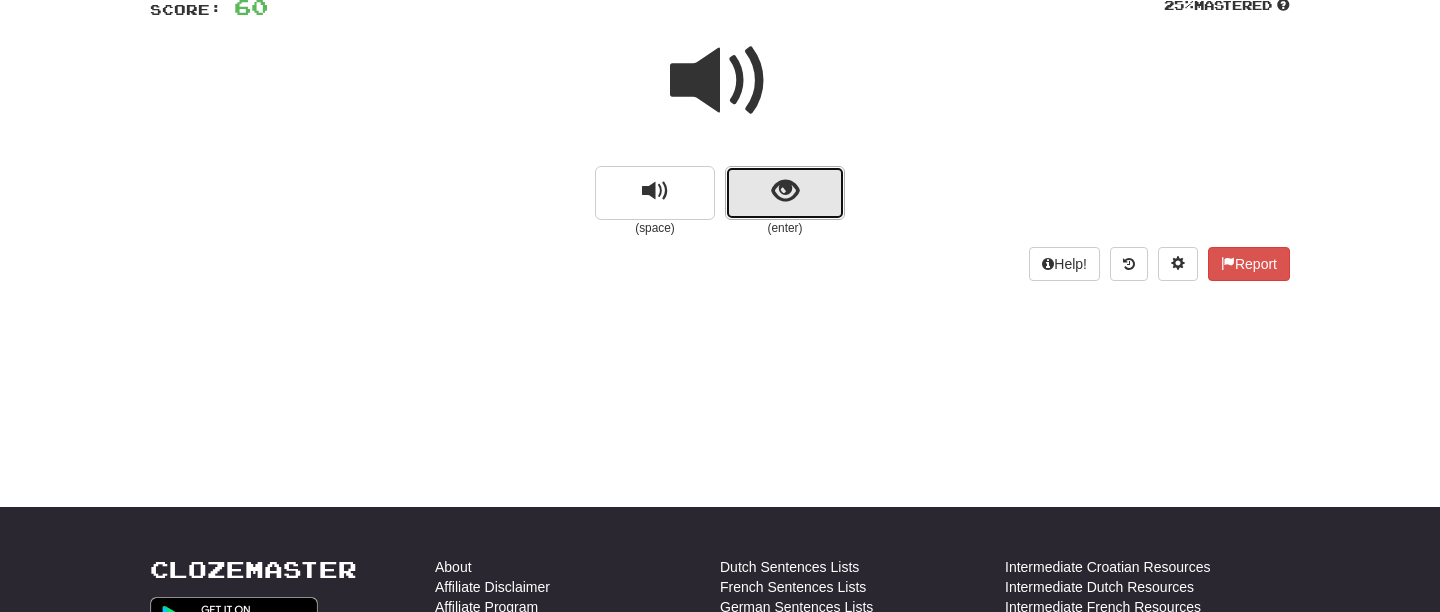click at bounding box center (785, 193) 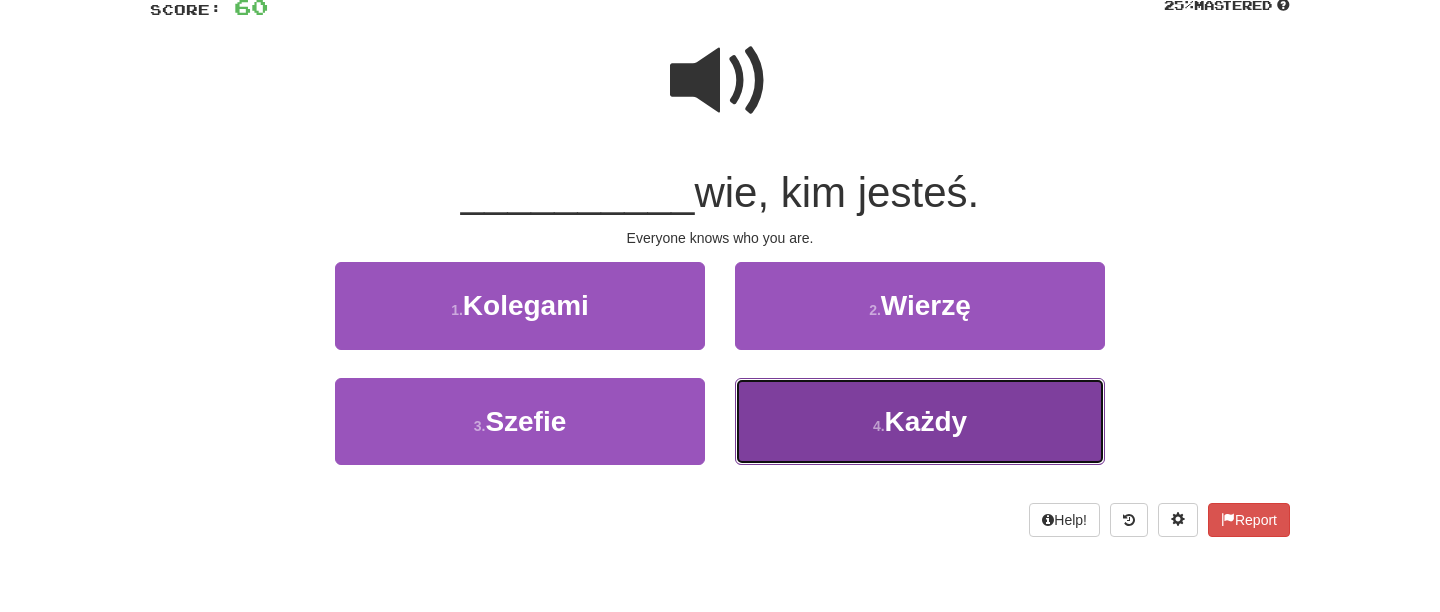 click on "[NUMBER] .  Każdy" at bounding box center (920, 421) 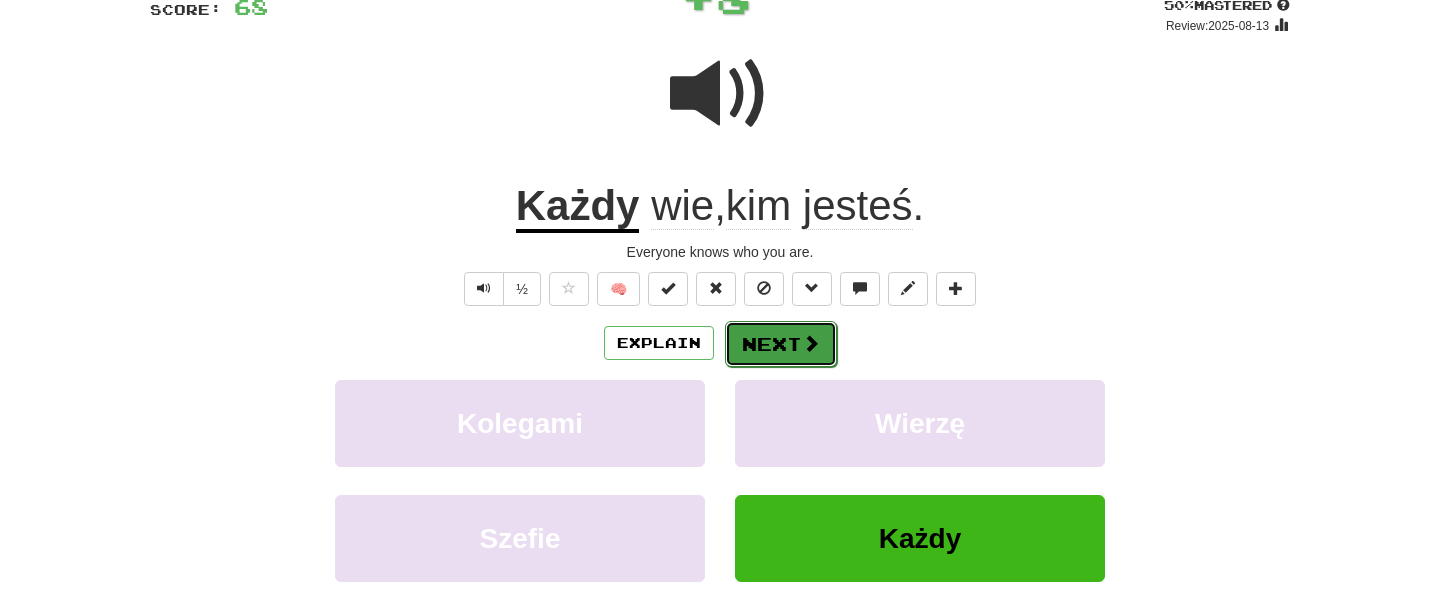 click on "Next" at bounding box center (781, 344) 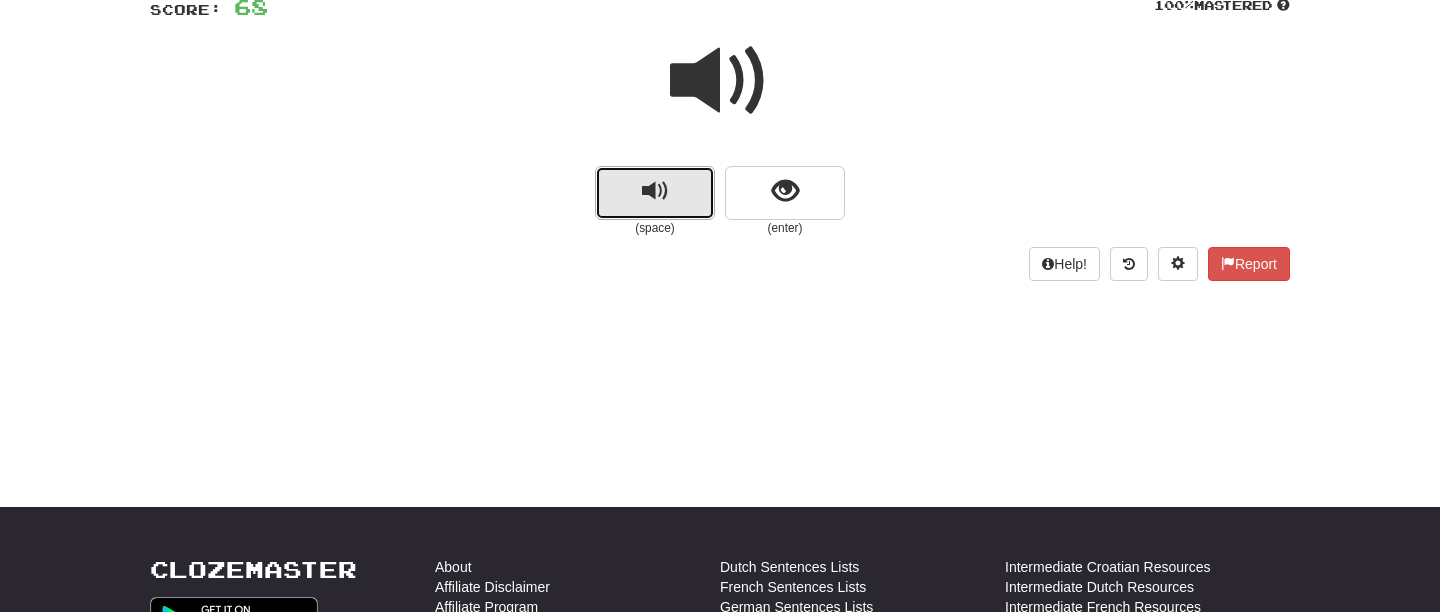 click at bounding box center [655, 193] 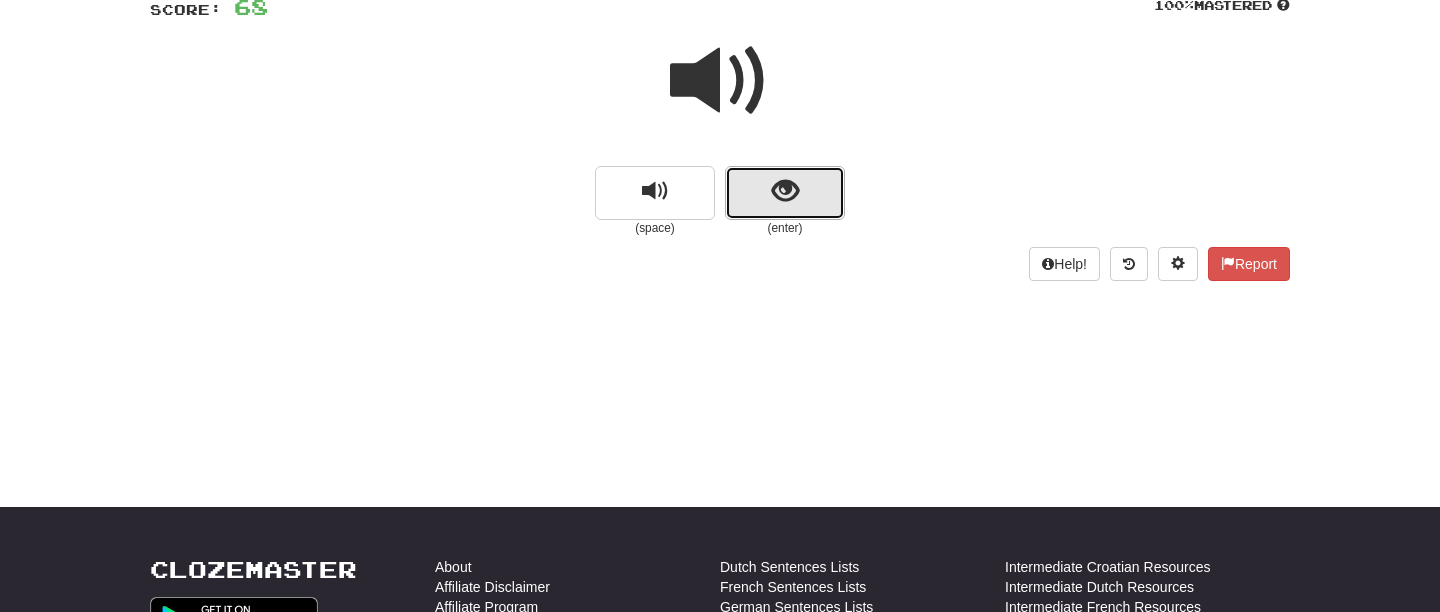 click at bounding box center (785, 193) 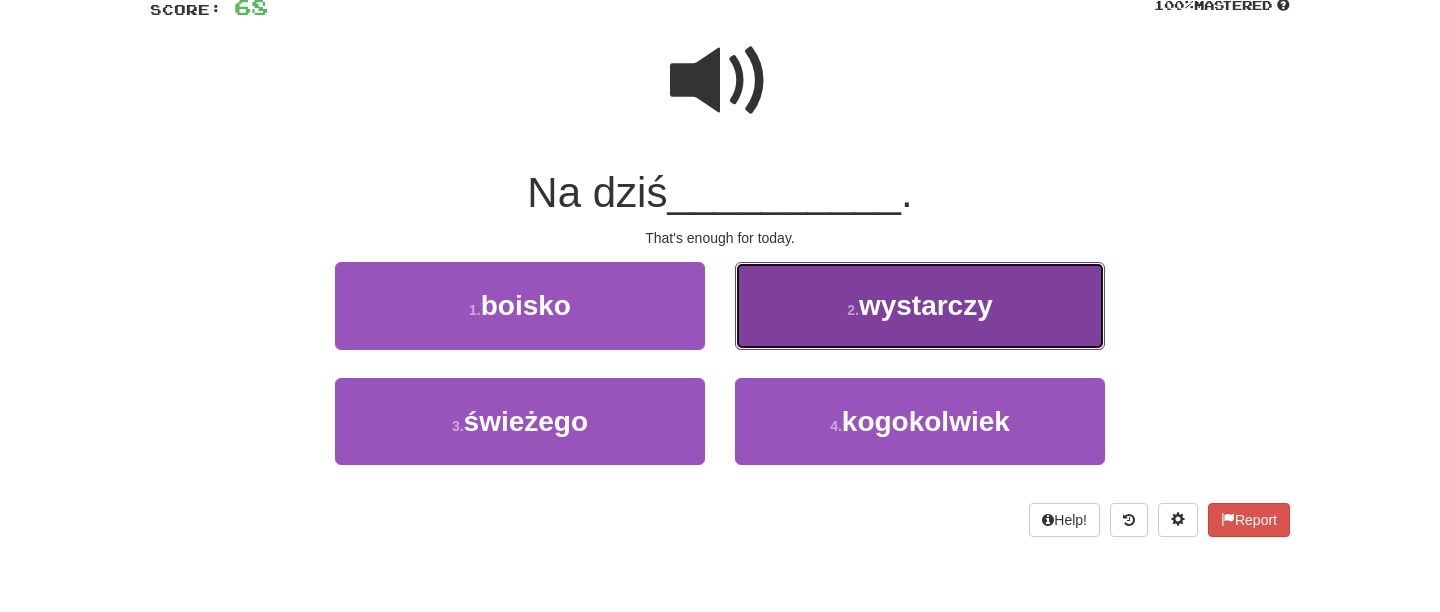 click on "[NUMBER] .  wystarczy" at bounding box center [920, 305] 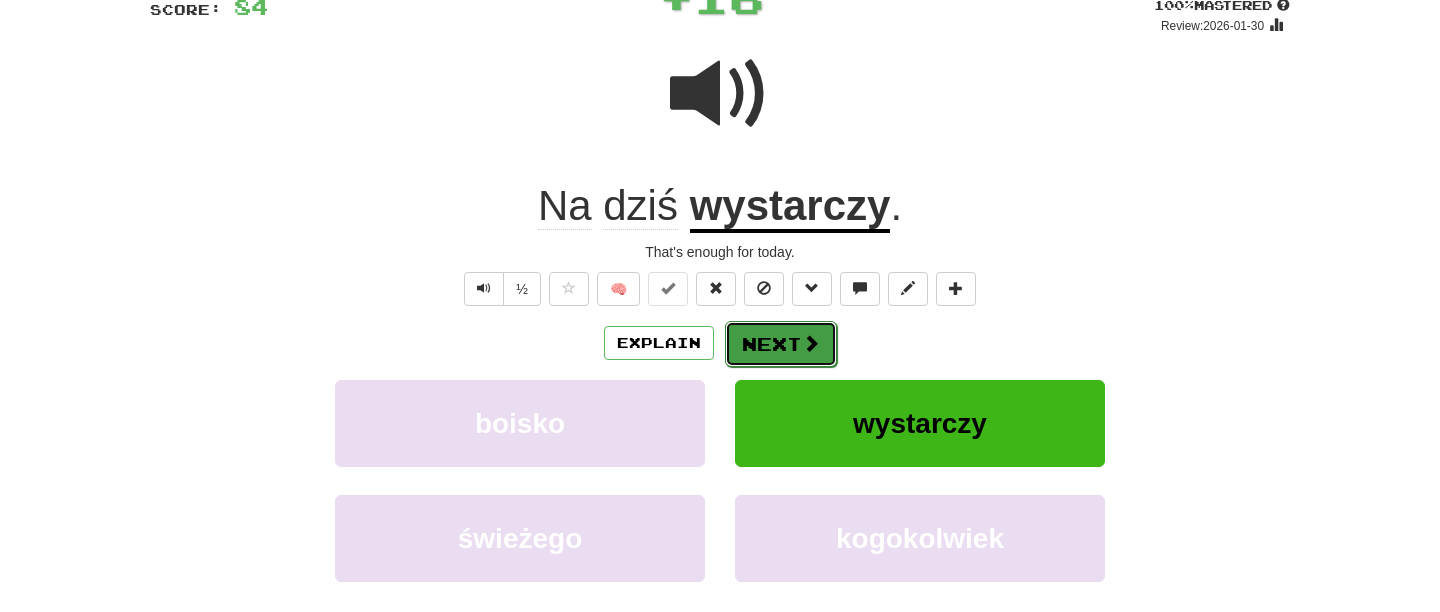 click on "Next" at bounding box center [781, 344] 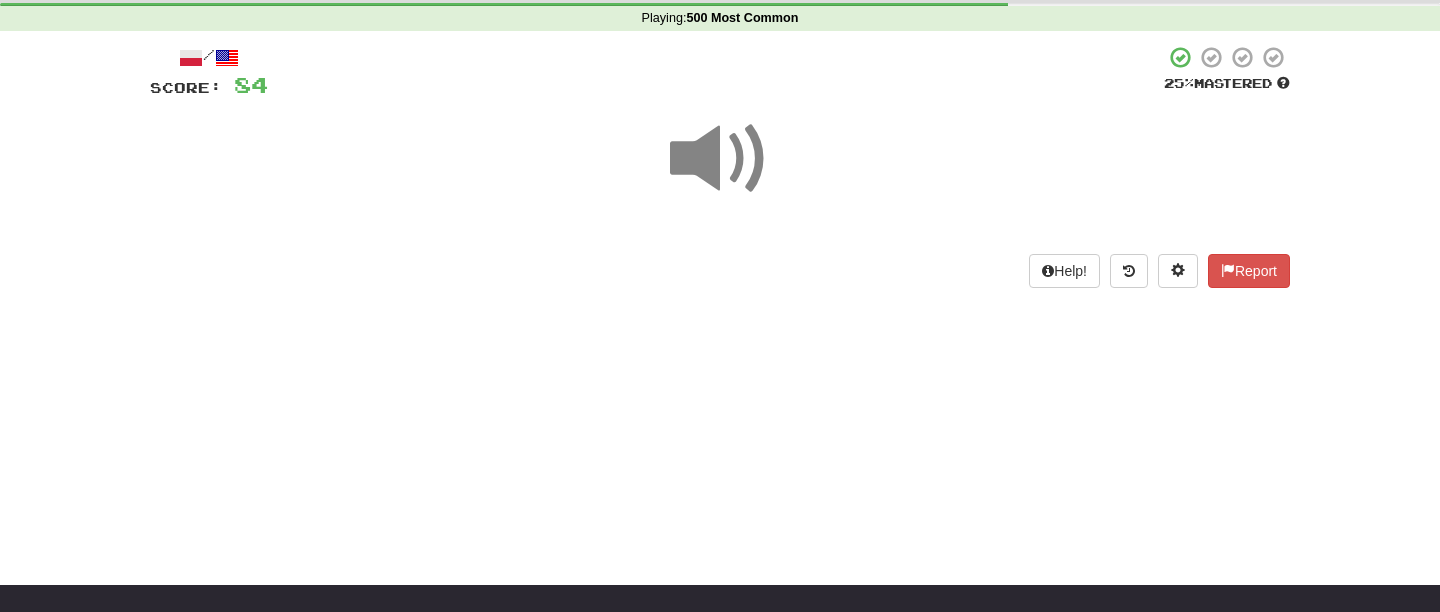 scroll, scrollTop: 75, scrollLeft: 0, axis: vertical 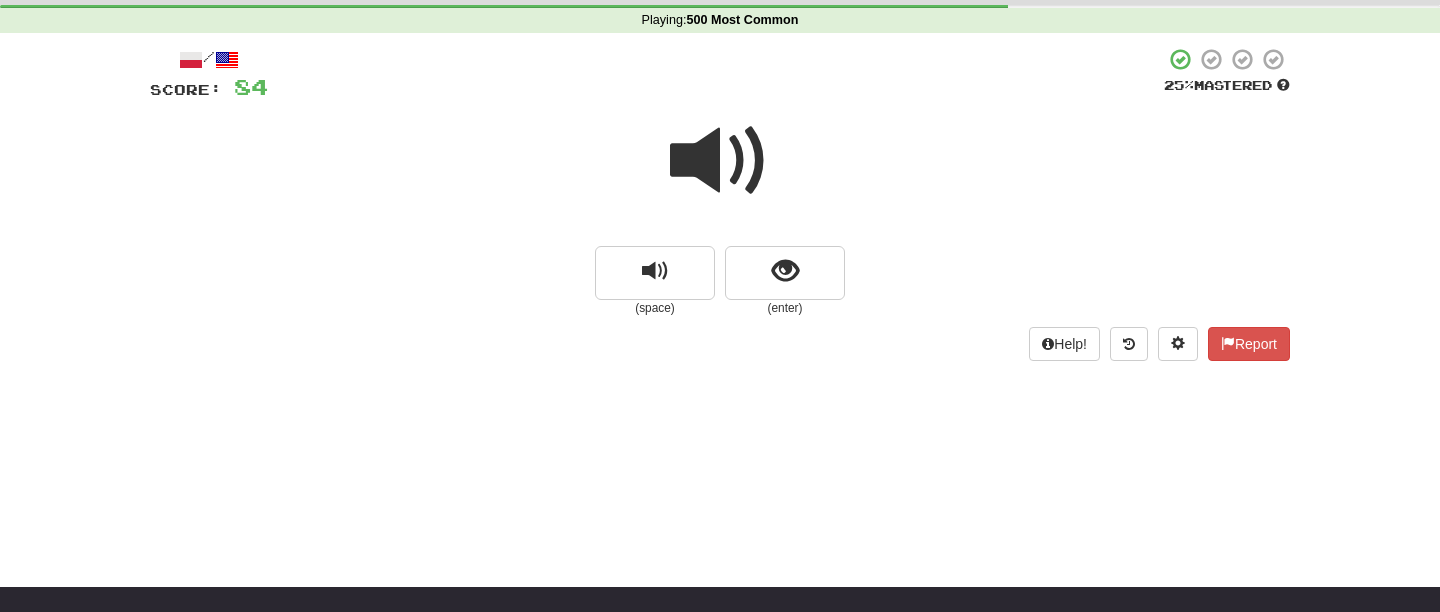 click on "(space)" at bounding box center (655, 308) 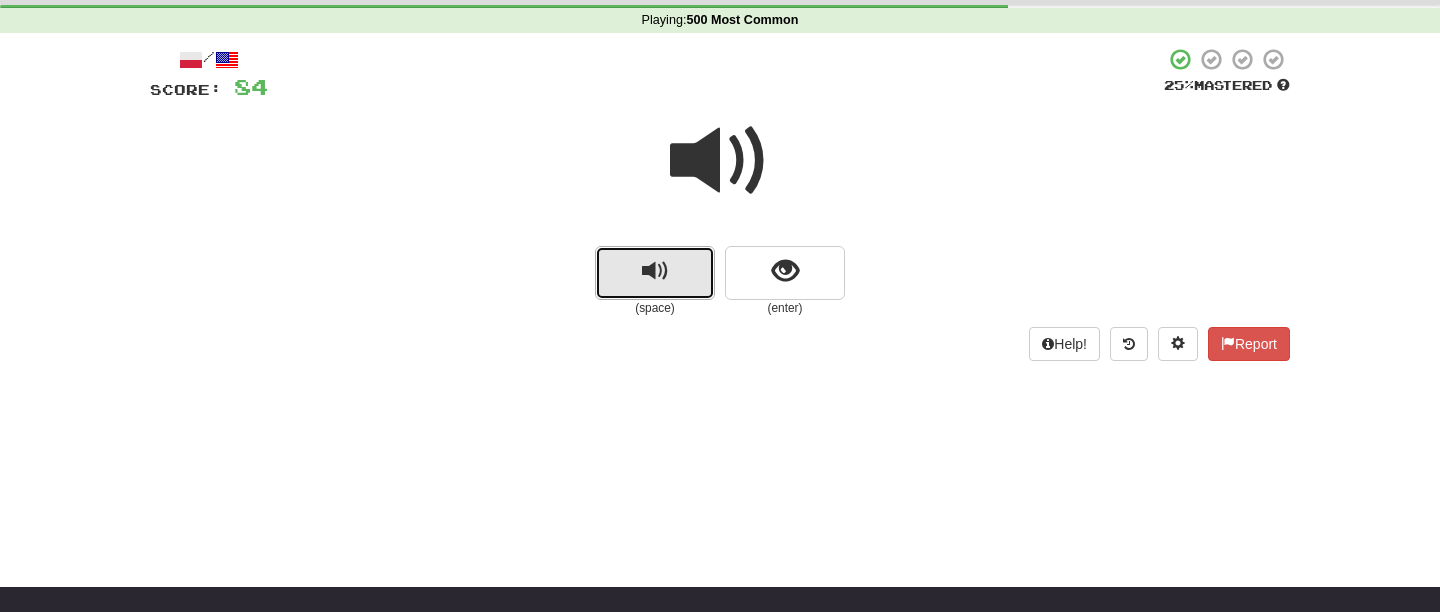 click at bounding box center [655, 273] 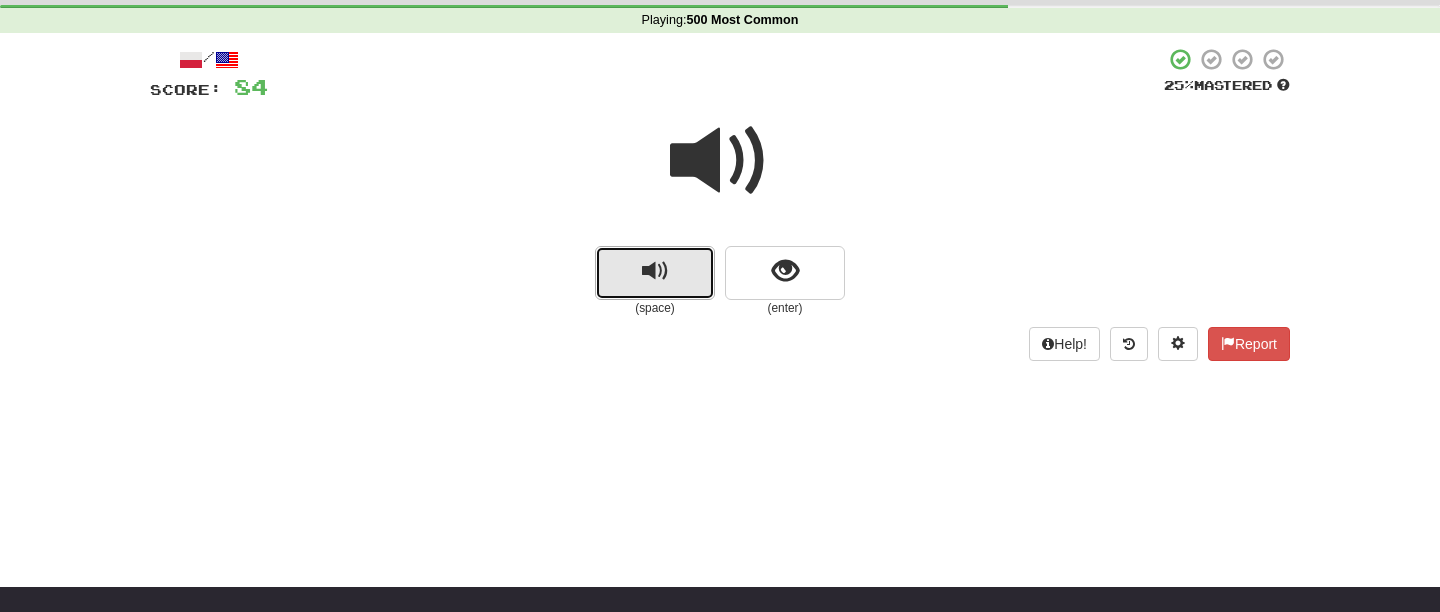 click at bounding box center (655, 271) 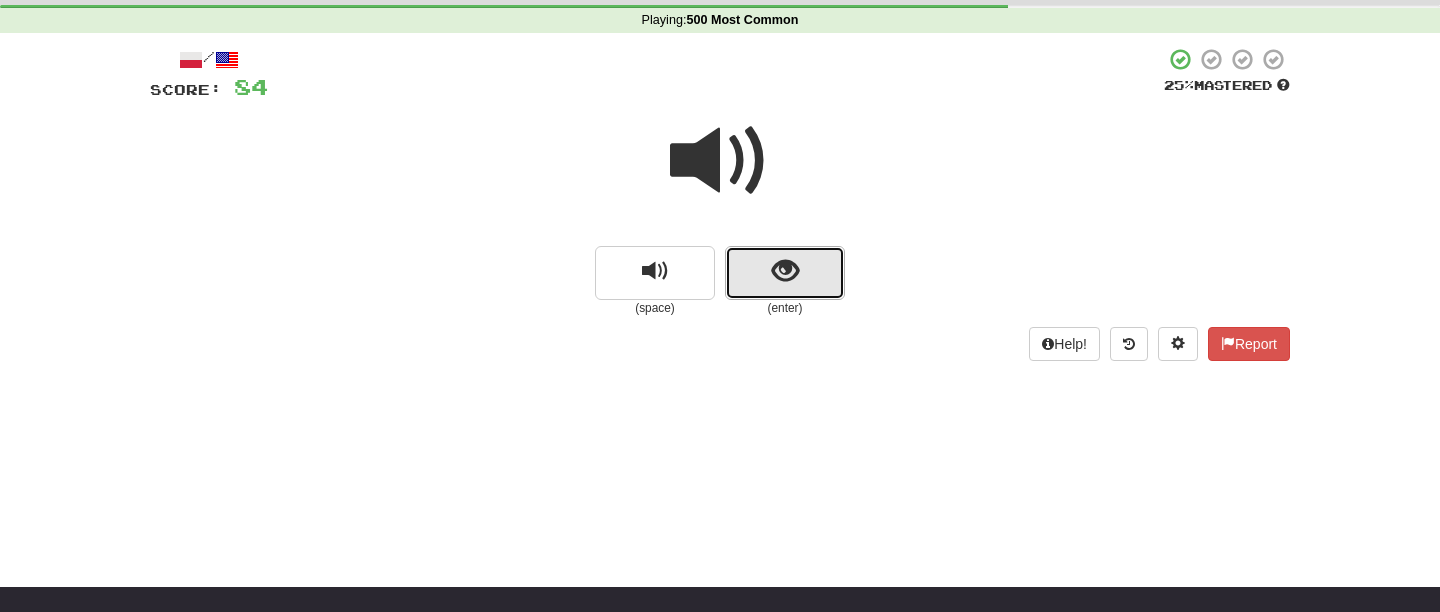 click at bounding box center (785, 273) 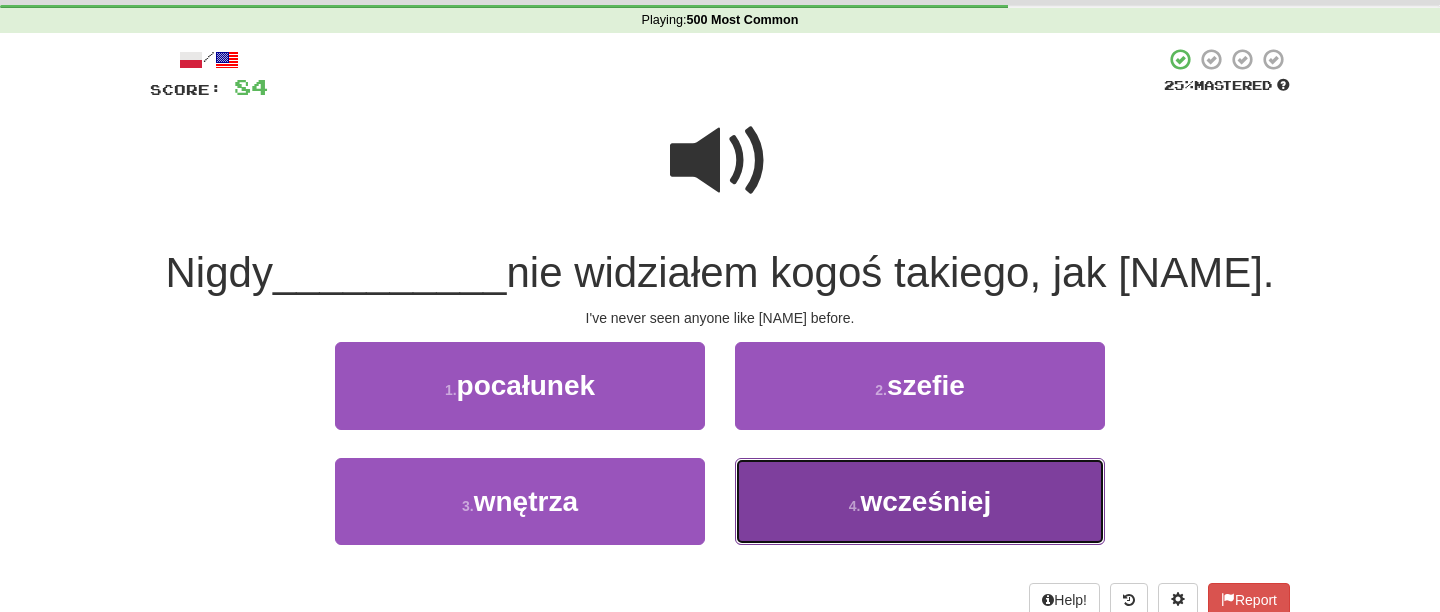 click on "[NUMBER] .  wcześniej" at bounding box center (920, 501) 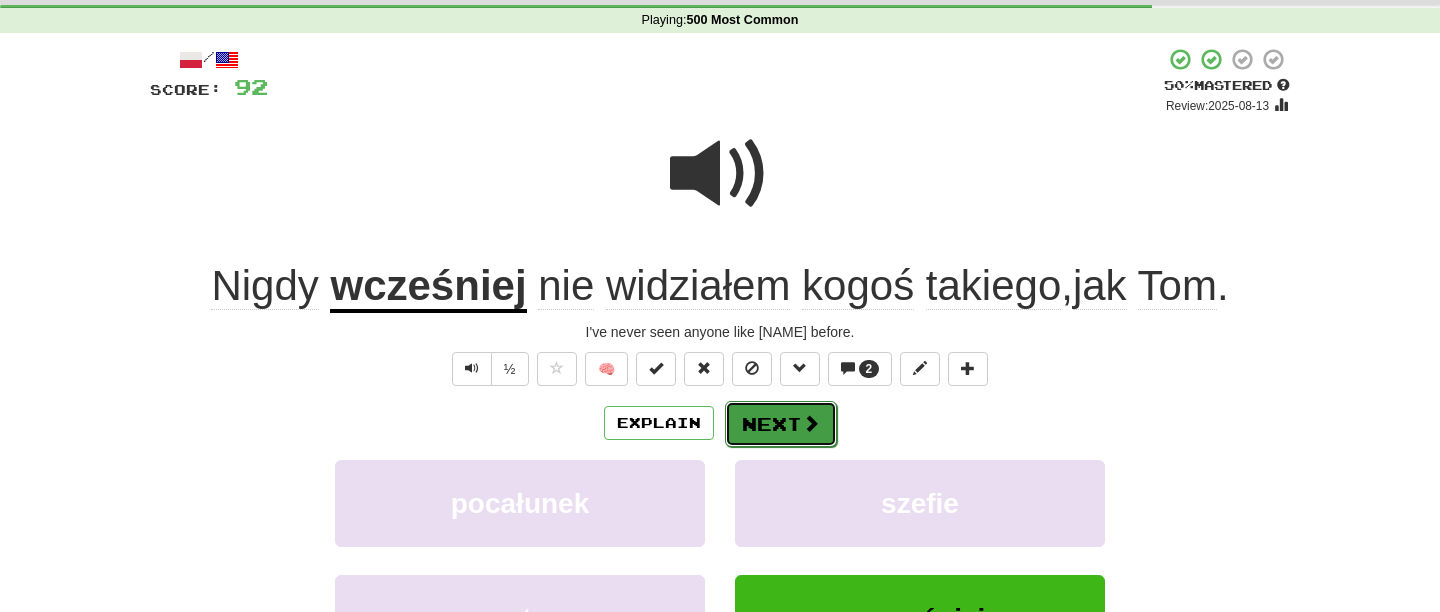 click on "Next" at bounding box center [781, 424] 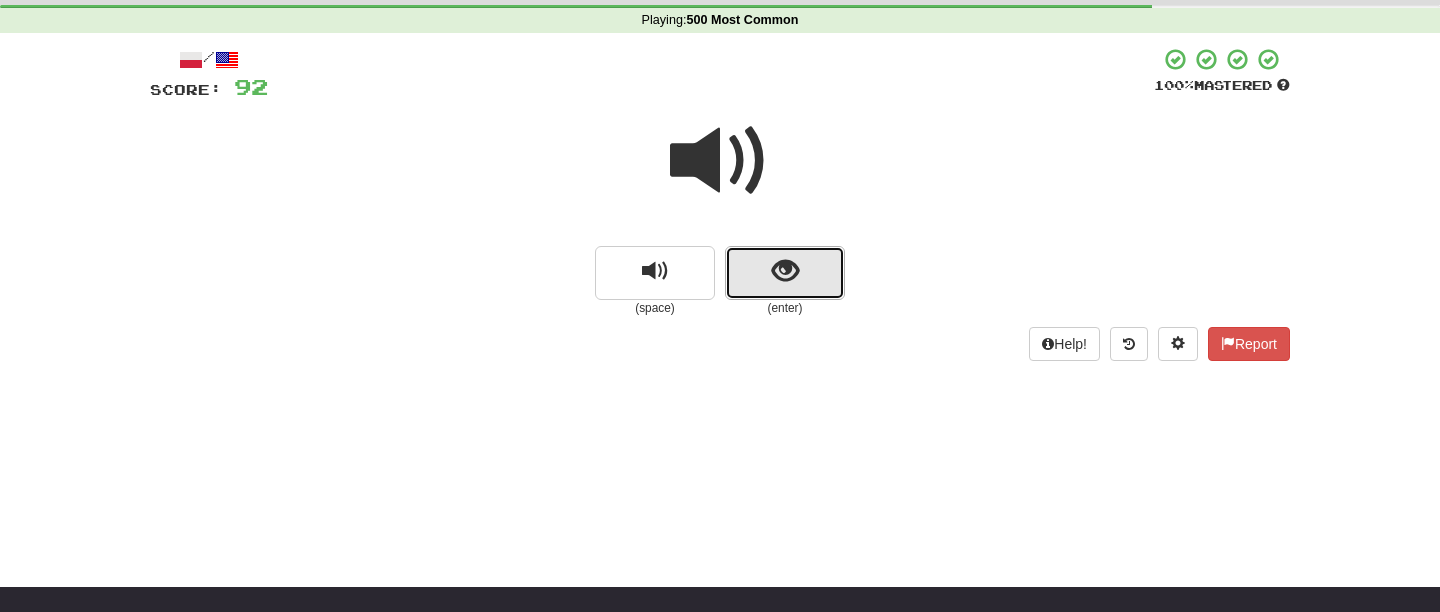 click at bounding box center (785, 271) 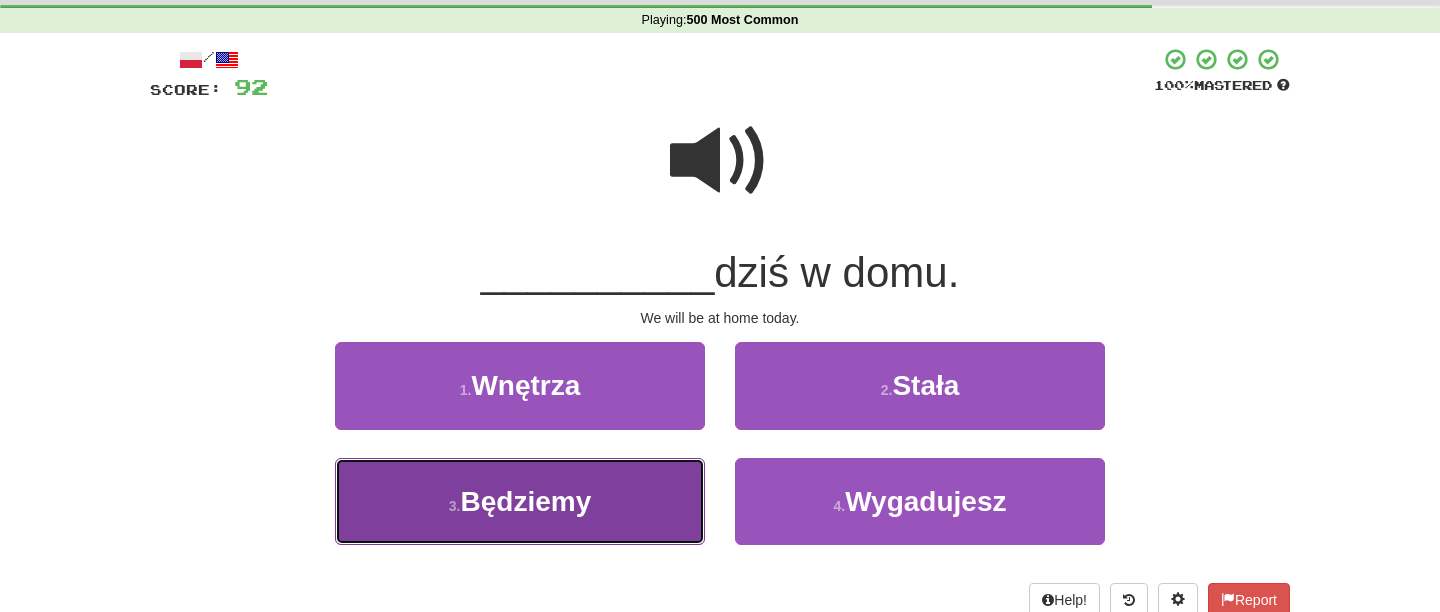 click on "[NUMBER] .  Będziemy" at bounding box center (520, 501) 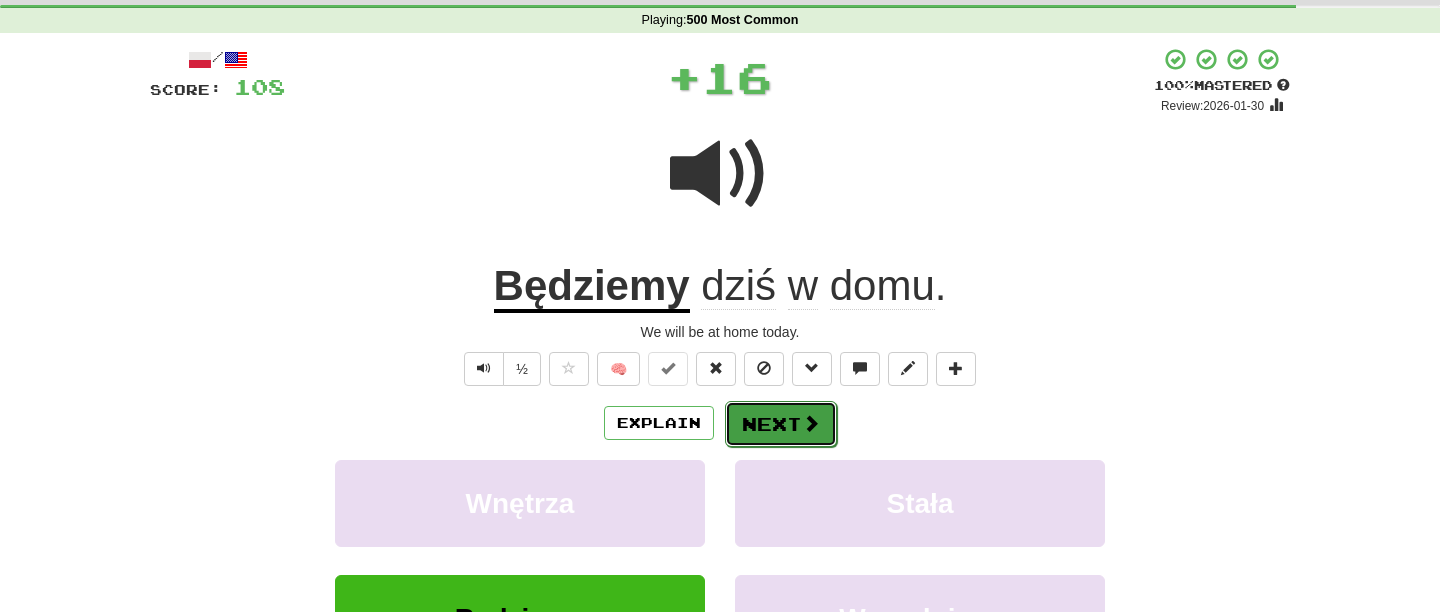 click on "Next" at bounding box center [781, 424] 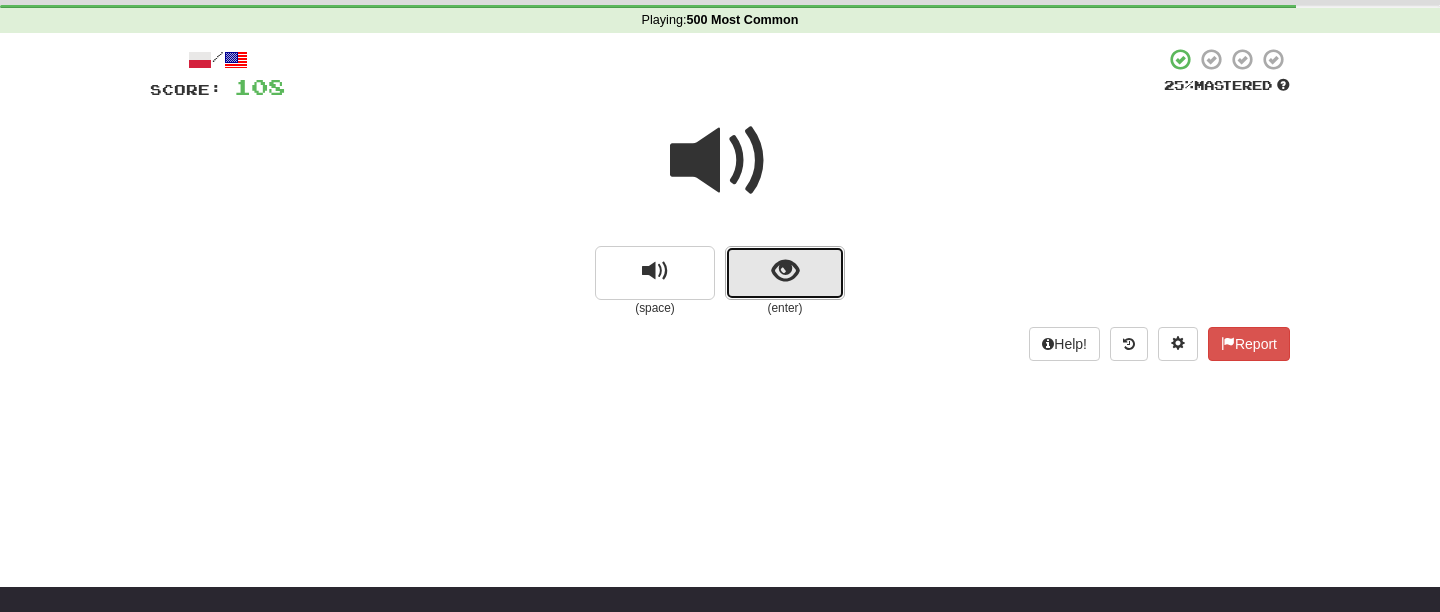 click at bounding box center (785, 271) 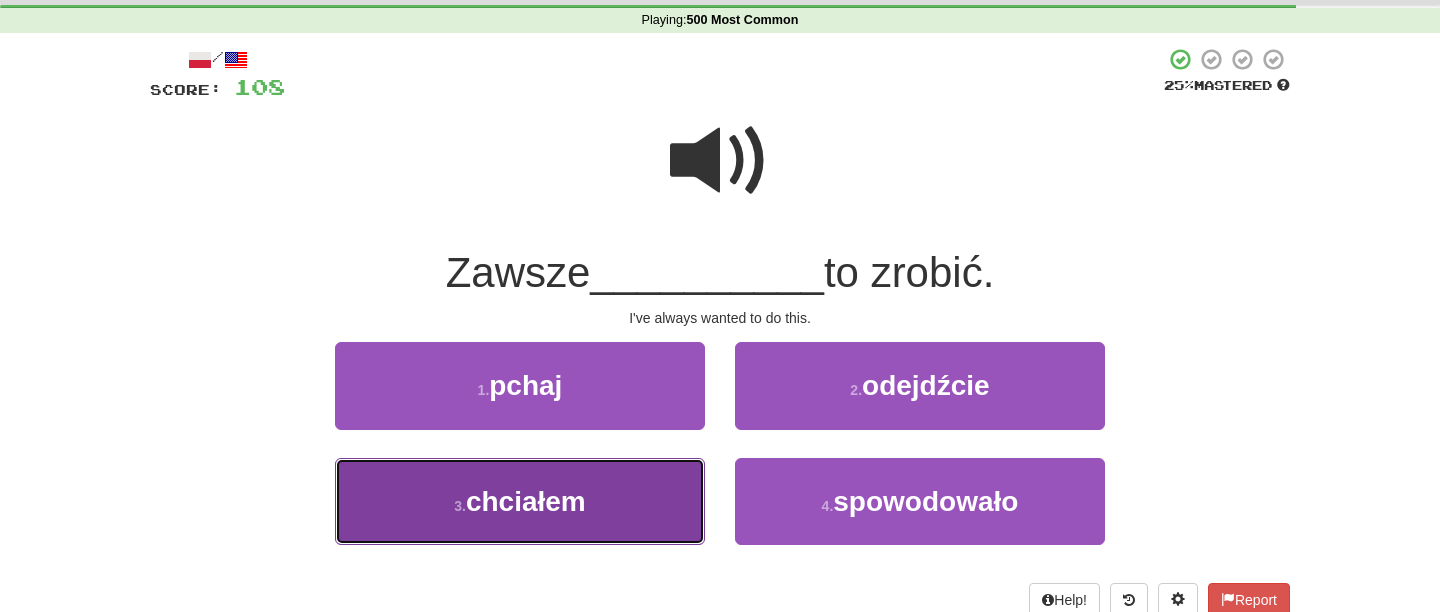 click on "3 .  chciałem" at bounding box center (520, 501) 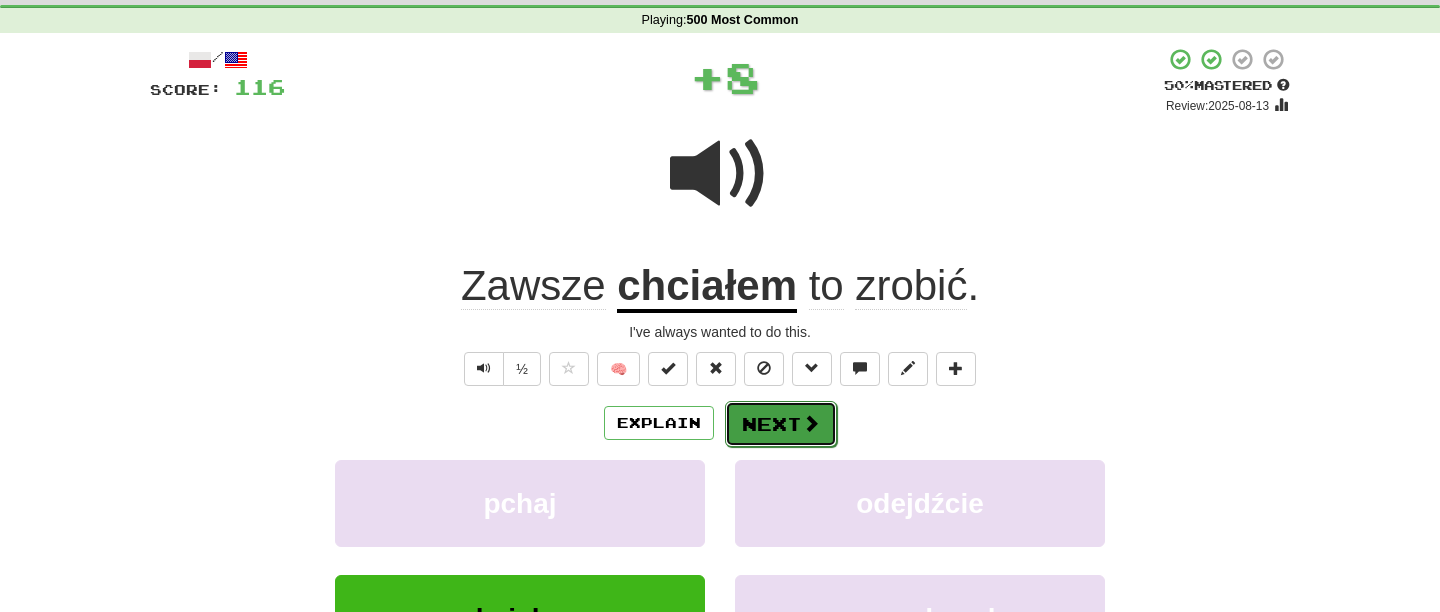 click on "Next" at bounding box center [781, 424] 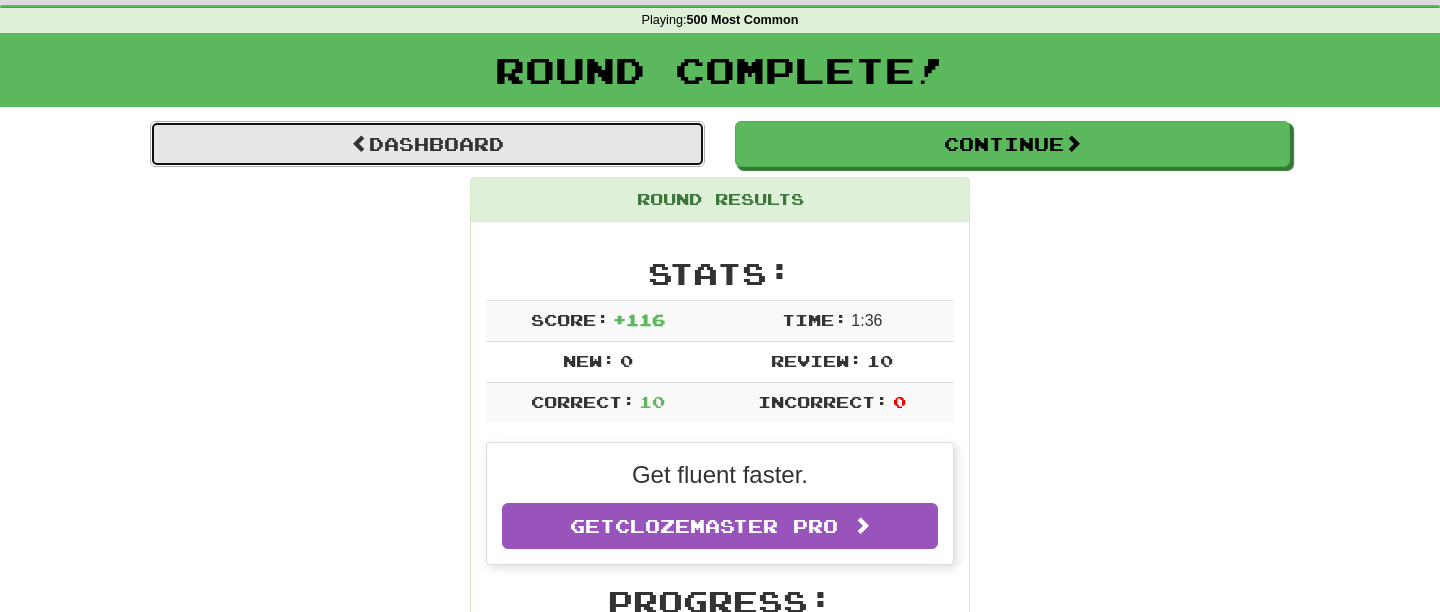 click on "Dashboard" at bounding box center [427, 144] 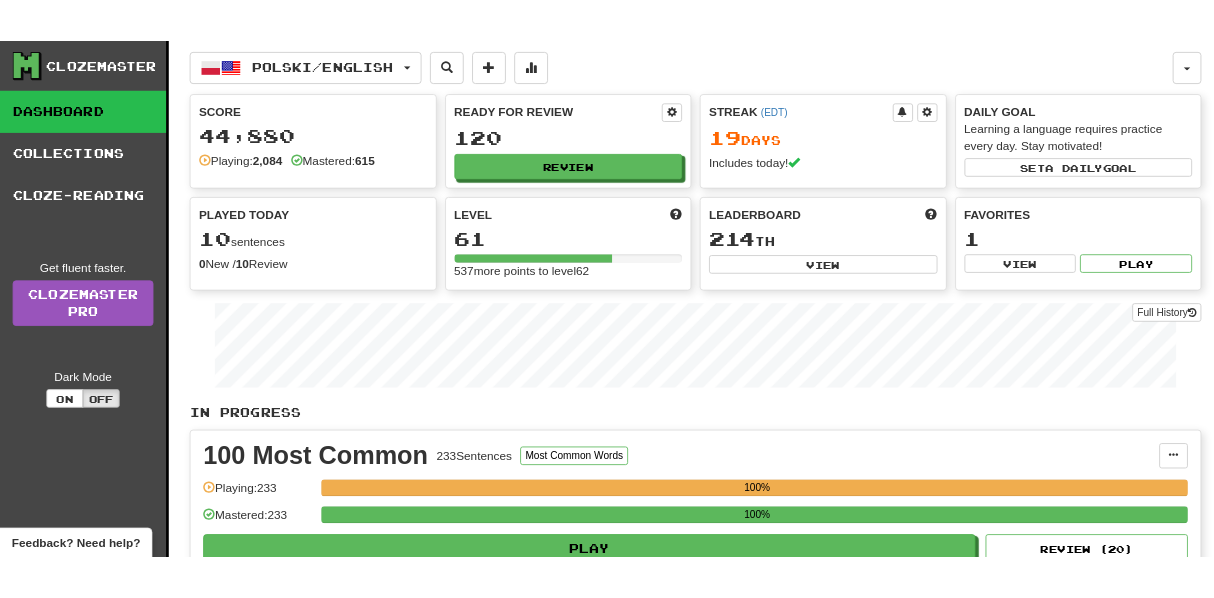 scroll, scrollTop: 0, scrollLeft: 0, axis: both 